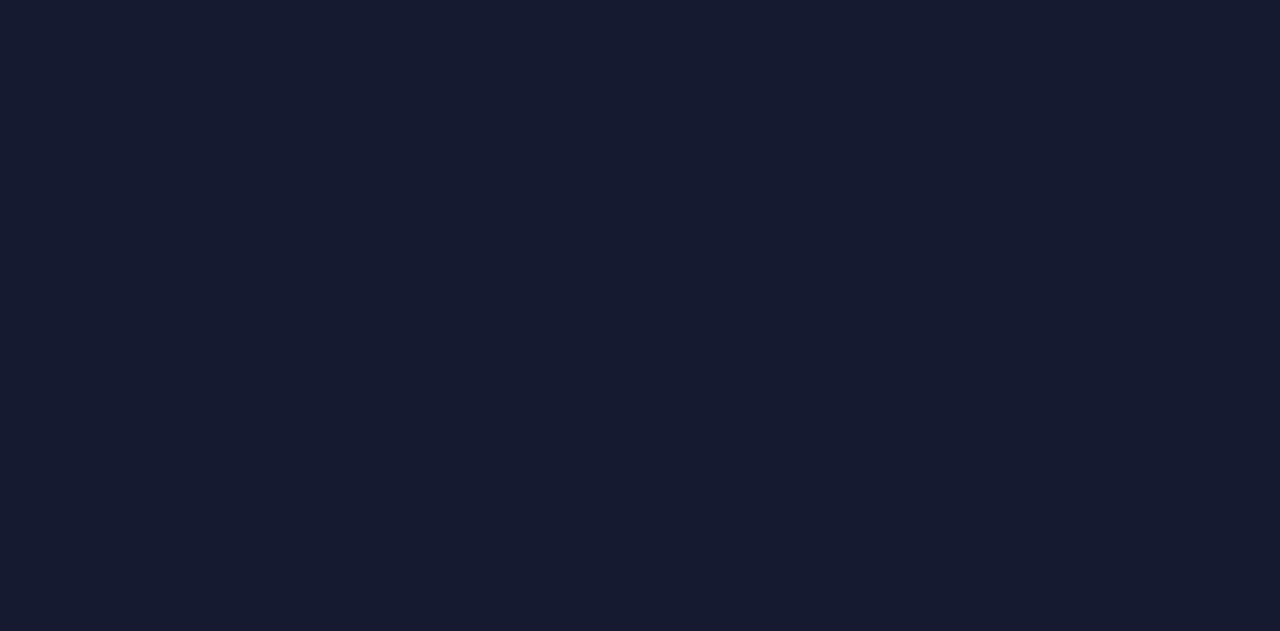 scroll, scrollTop: 0, scrollLeft: 0, axis: both 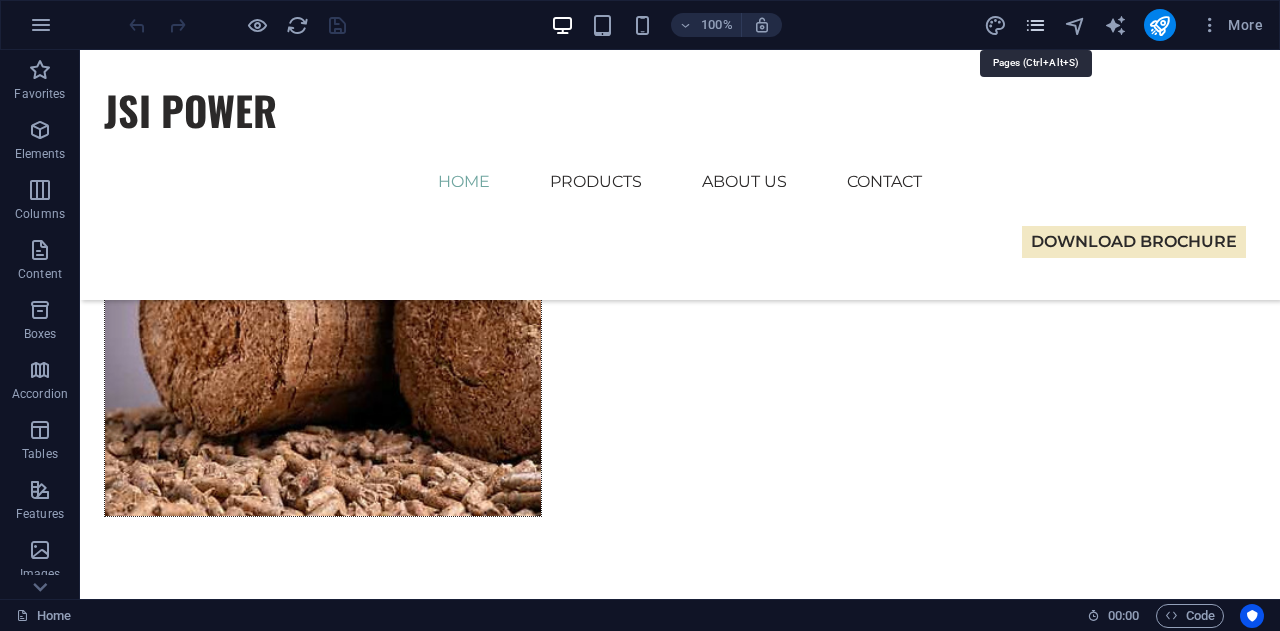 click at bounding box center [1035, 25] 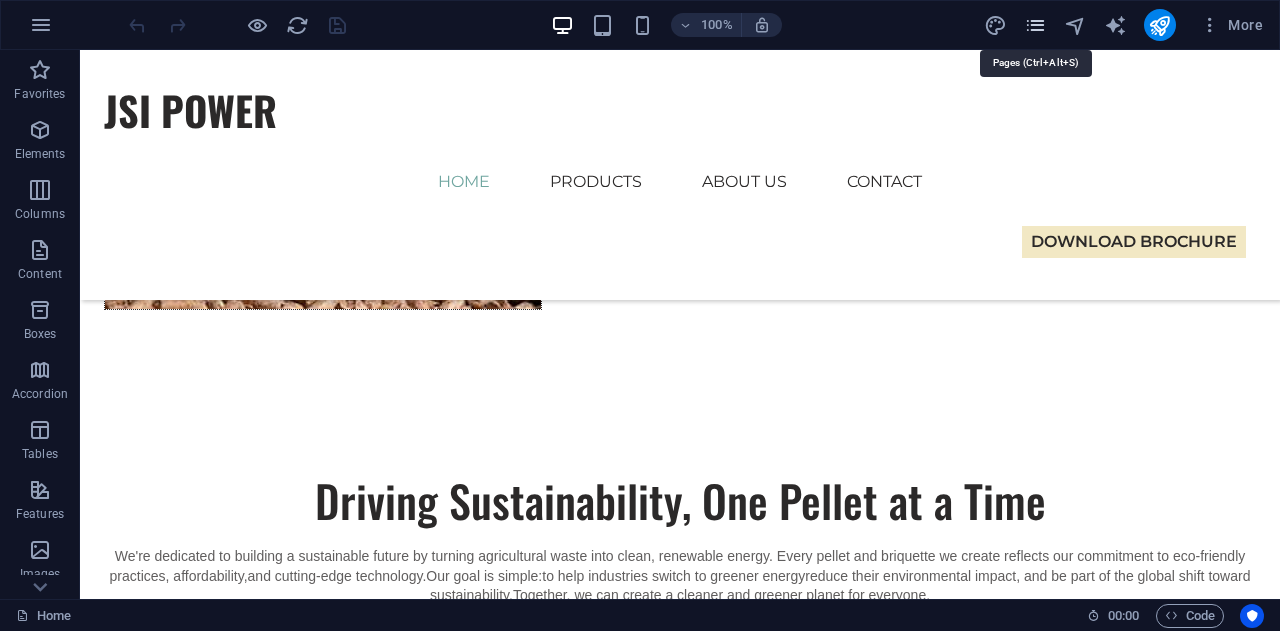 scroll, scrollTop: 2434, scrollLeft: 0, axis: vertical 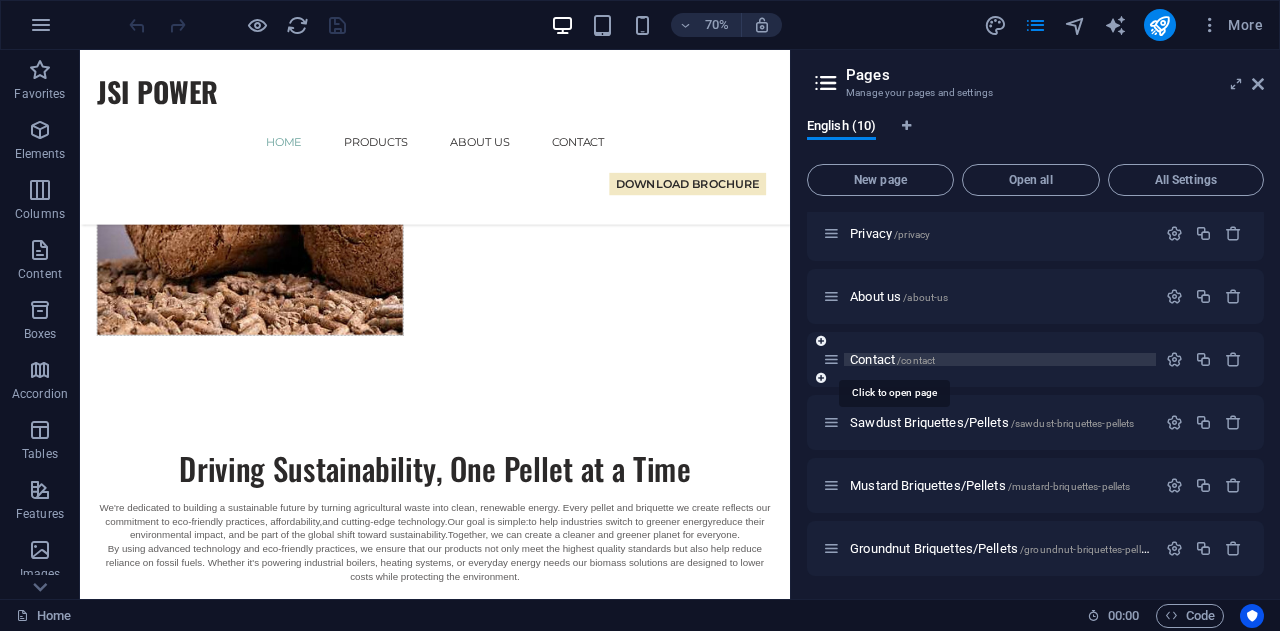click on "Contact  /contact" at bounding box center [892, 359] 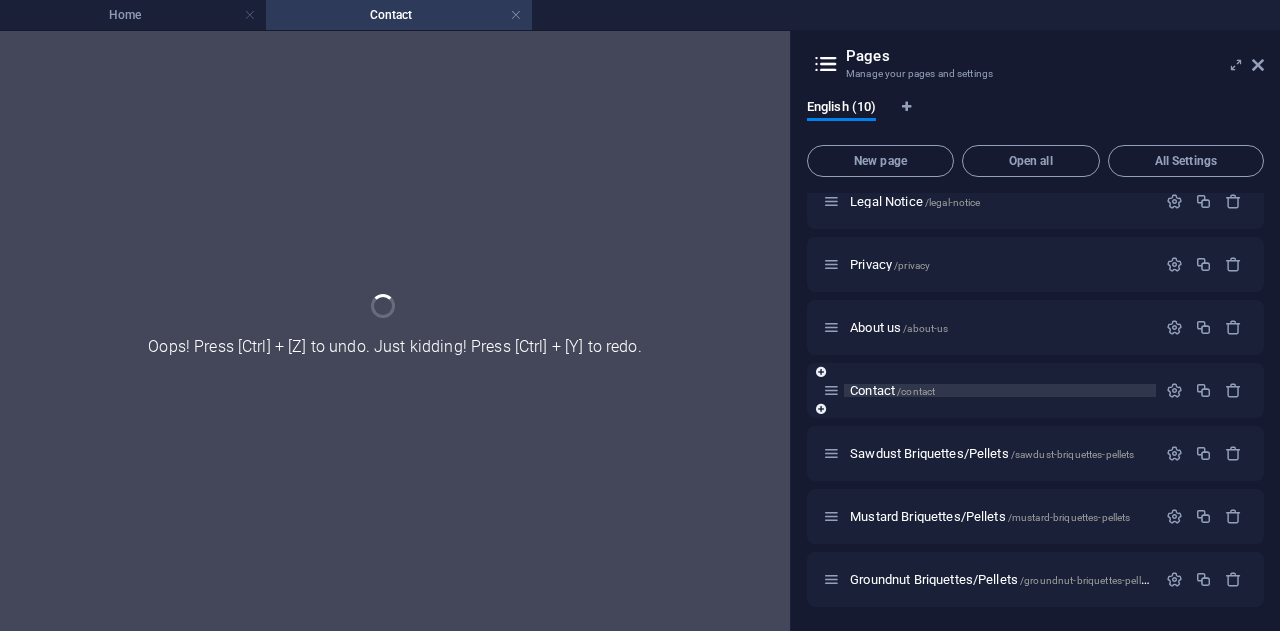scroll, scrollTop: 0, scrollLeft: 0, axis: both 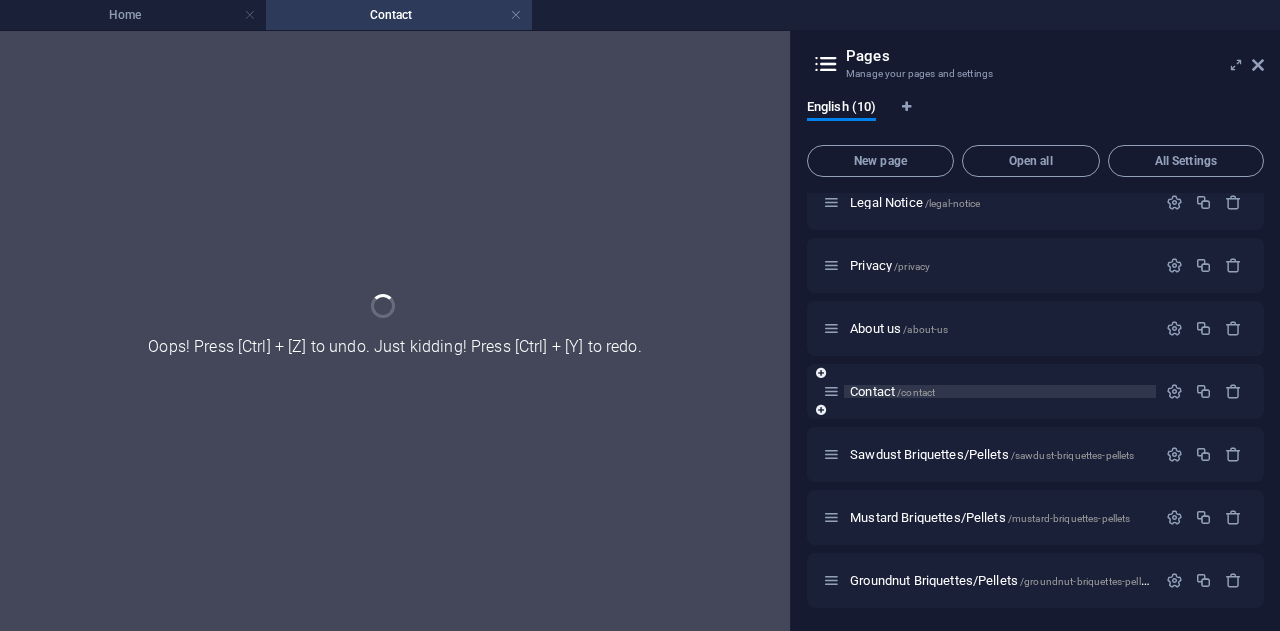 click on "Home / products /products Subpage /subpage Legal Notice /legal-notice Privacy /privacy About us /about-us Contact  /contact Sawdust Briquettes/Pellets /sawdust-briquettes-pellets Mustard Briquettes/Pellets /mustard-briquettes-pellets Groundnut Briquettes/Pellets /groundnut-briquettes-pellets" at bounding box center [1035, 297] 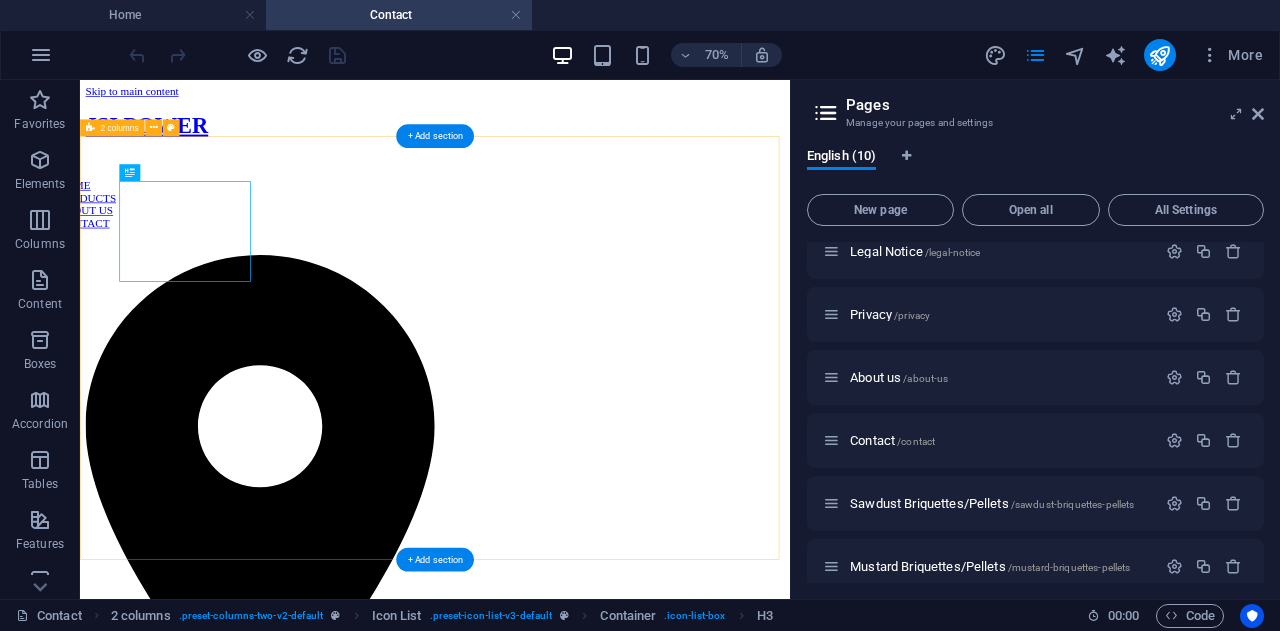 scroll, scrollTop: 74, scrollLeft: 0, axis: vertical 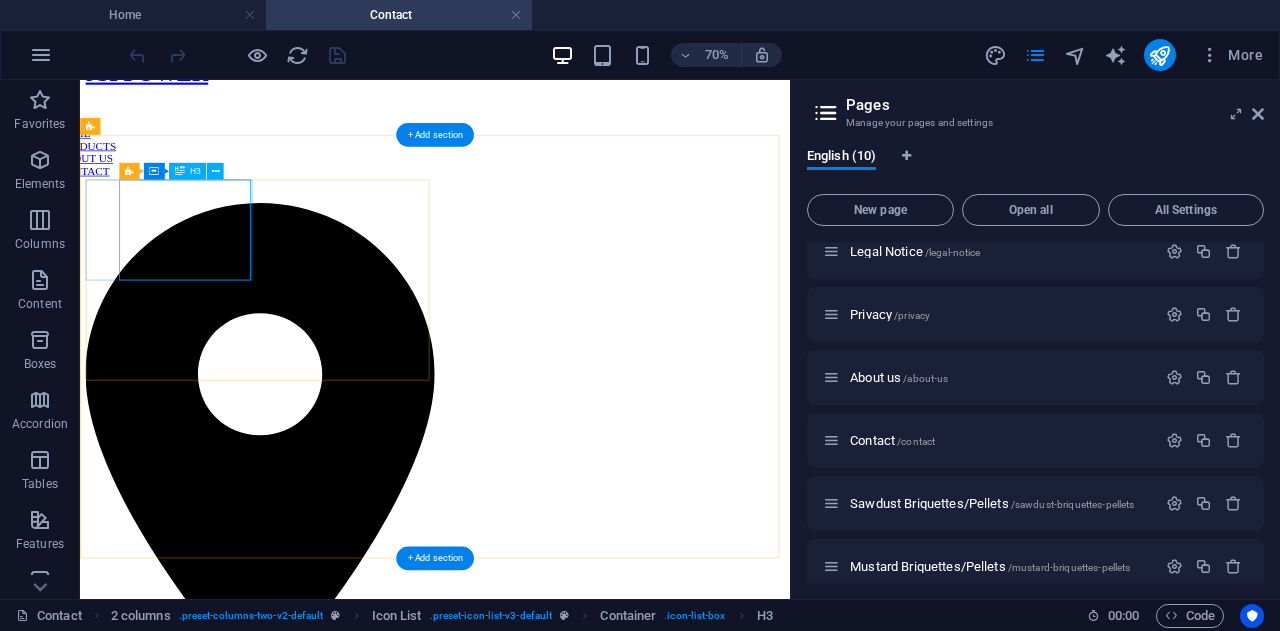 click on "Address 500 Terry Francine St. San Francisco, CA 94158" at bounding box center [337, 1010] 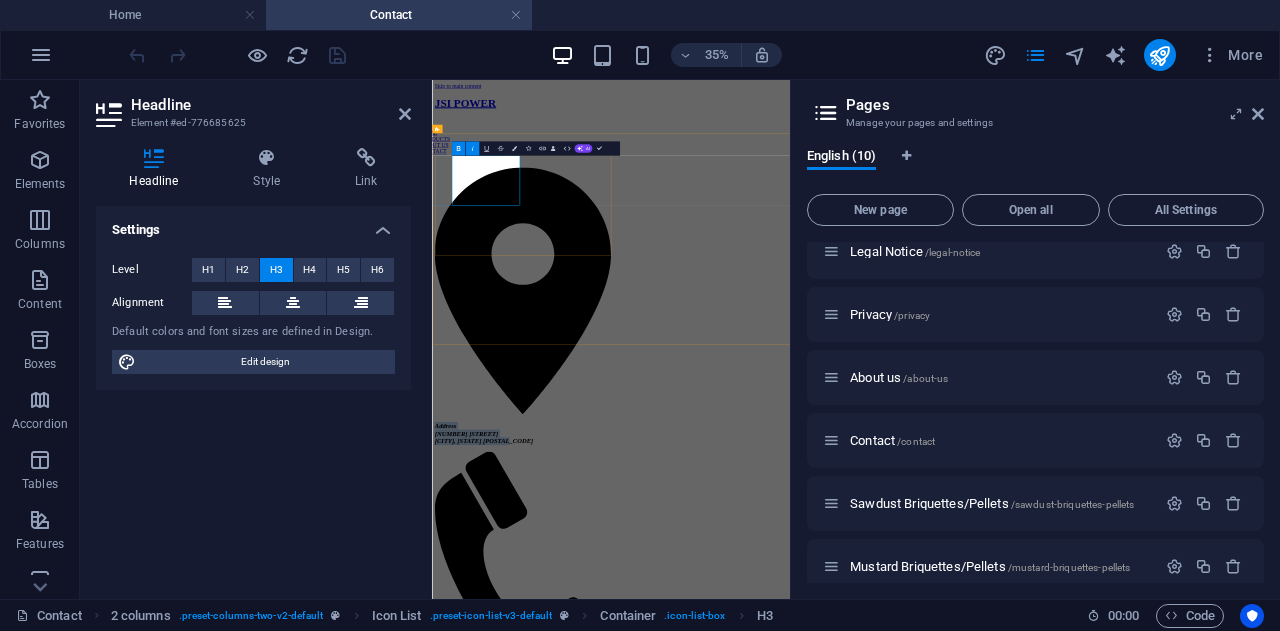 click on "Address 500 Terry Francine St. San Francisco, CA 94158" at bounding box center [580, 1089] 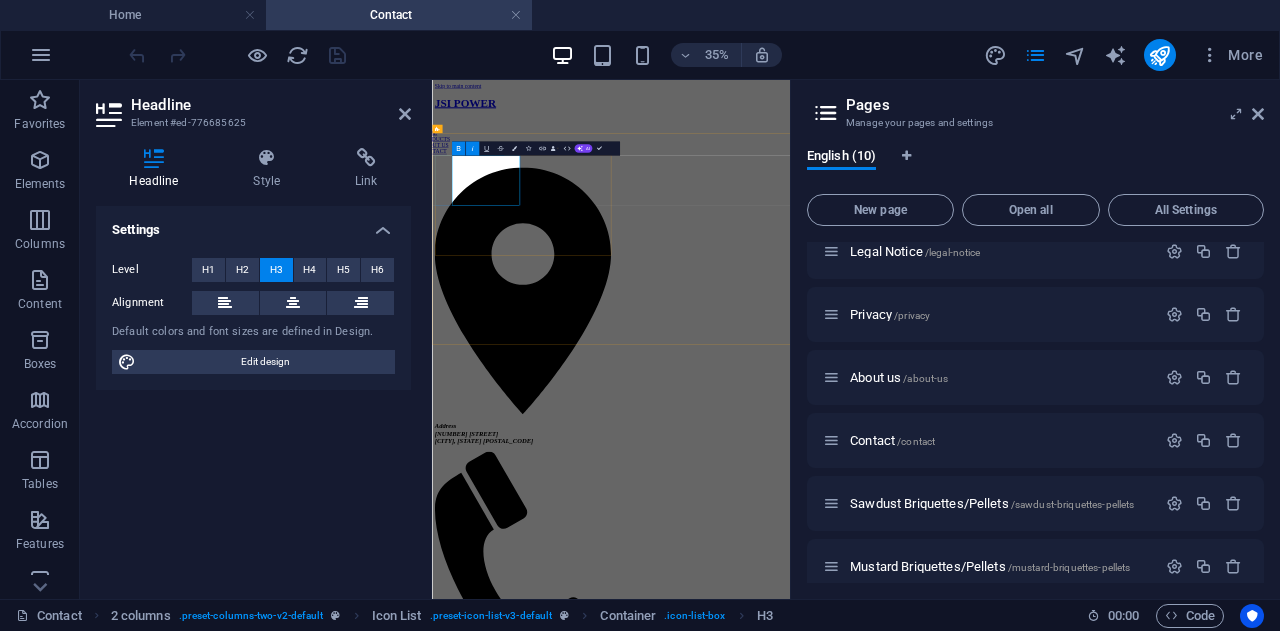 click on "Address 500 Terry Francine St. San Francisco, CA 94158" at bounding box center (692, 1090) 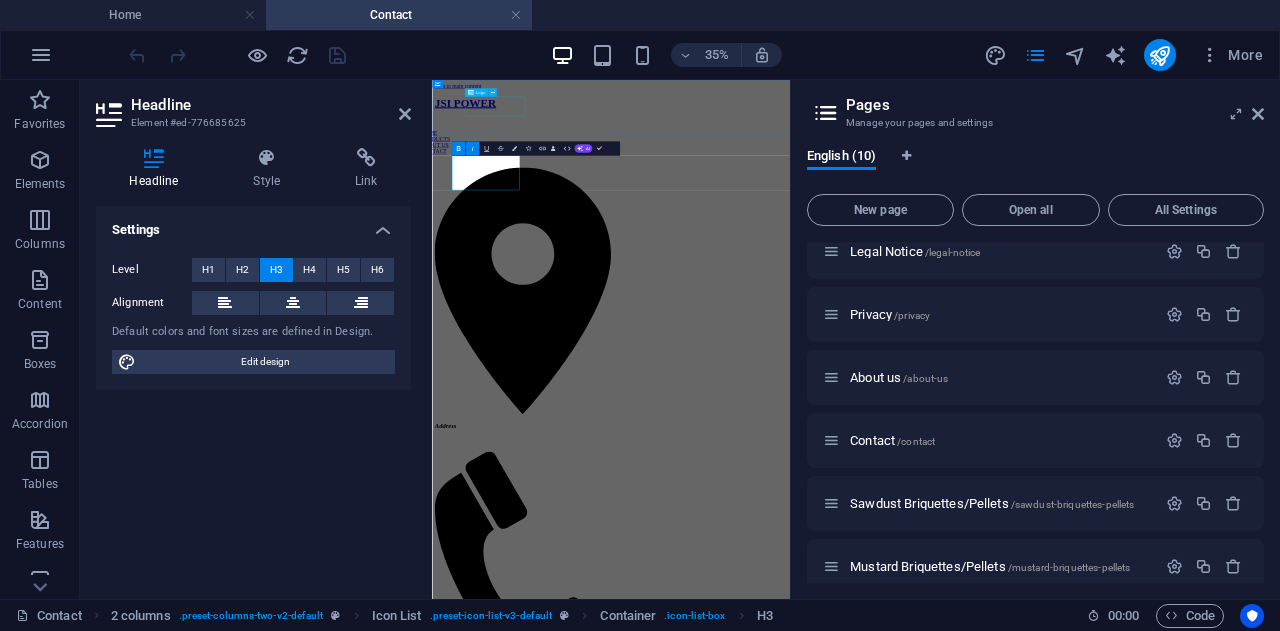 click on "[COMPANY]" at bounding box center (943, 145) 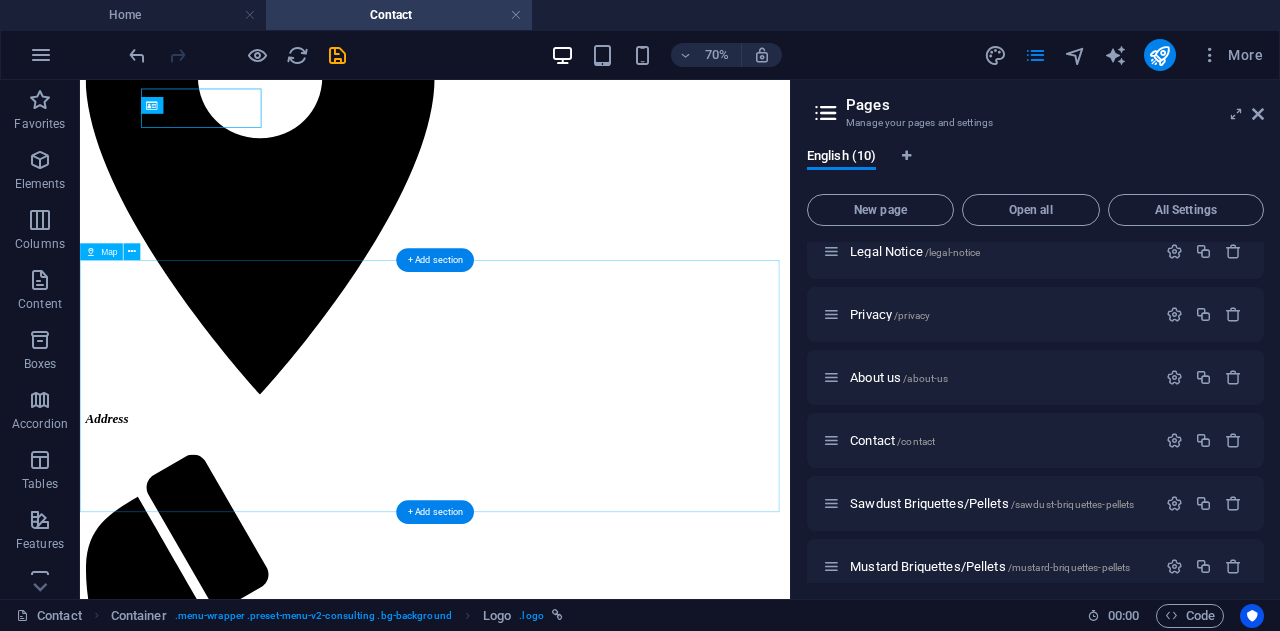 scroll, scrollTop: 0, scrollLeft: 0, axis: both 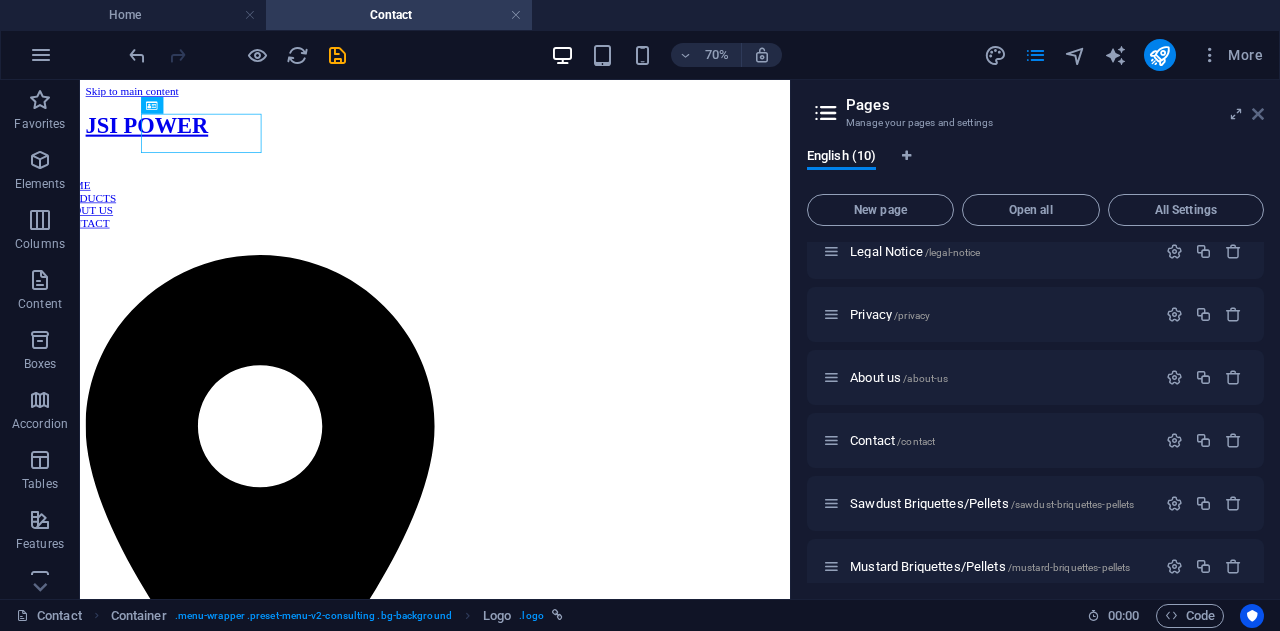 click at bounding box center [1258, 114] 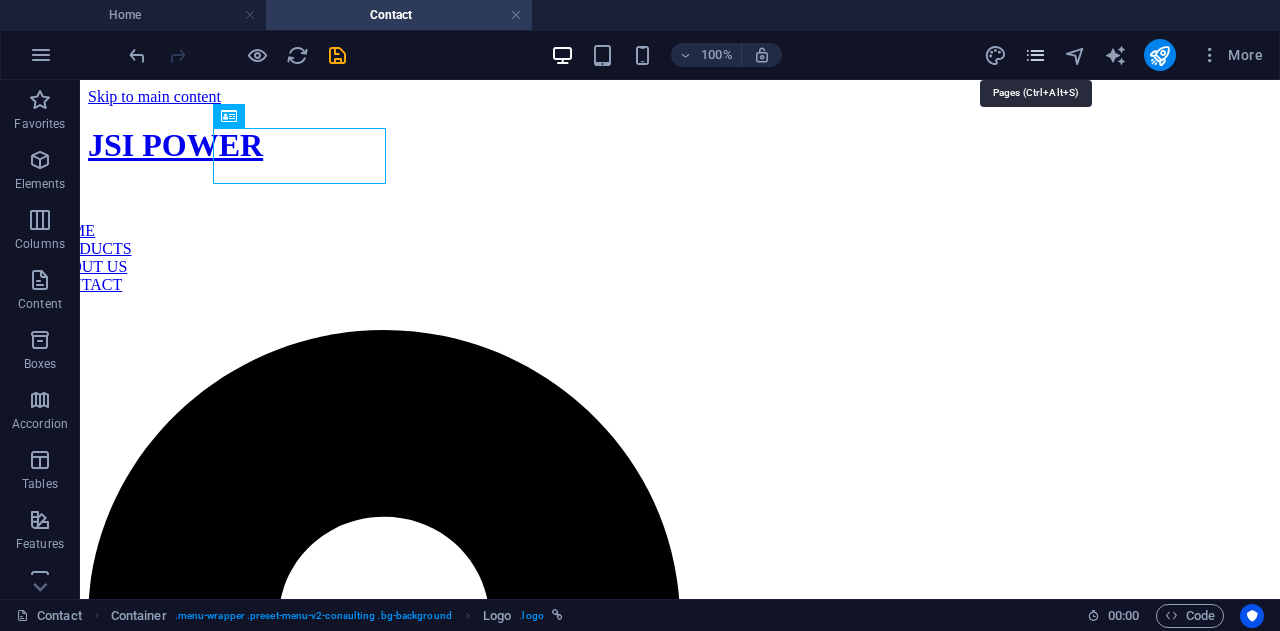 click at bounding box center (1035, 55) 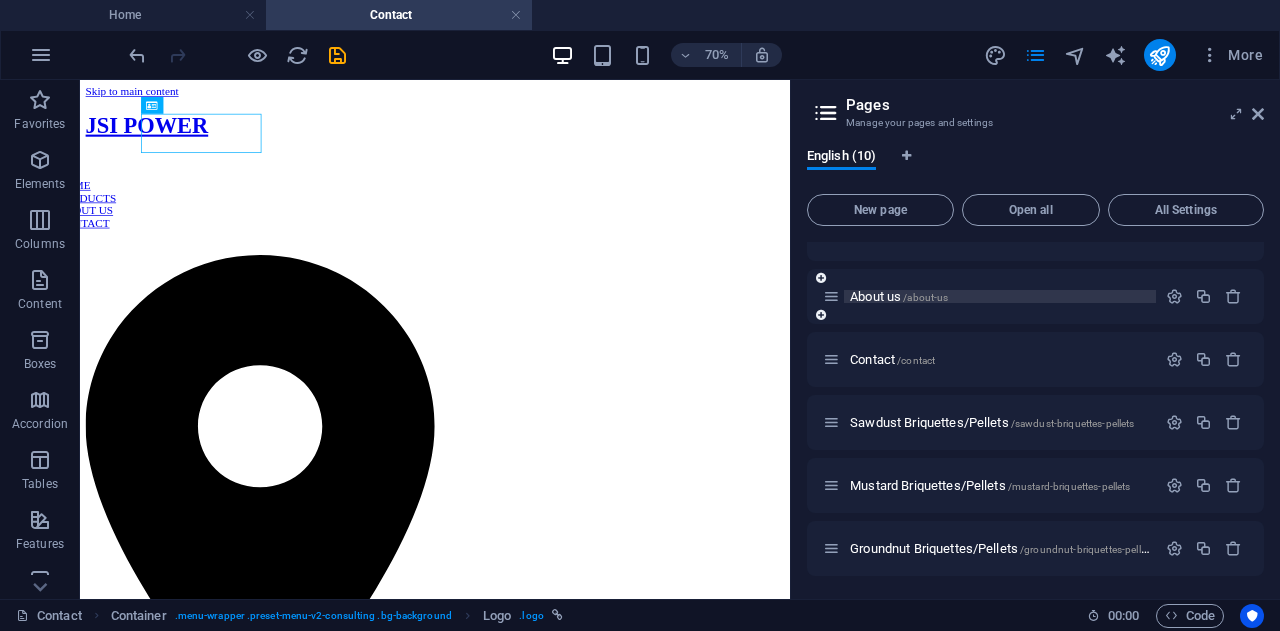 scroll, scrollTop: 230, scrollLeft: 0, axis: vertical 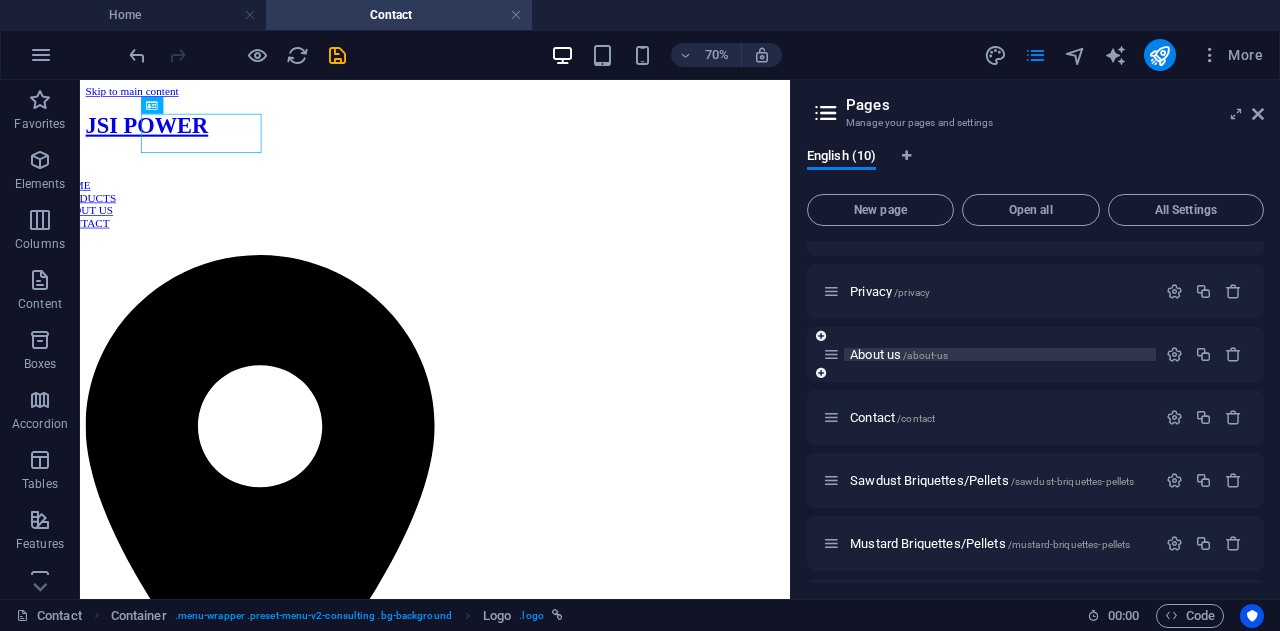 click on "About us /about-us" at bounding box center (899, 354) 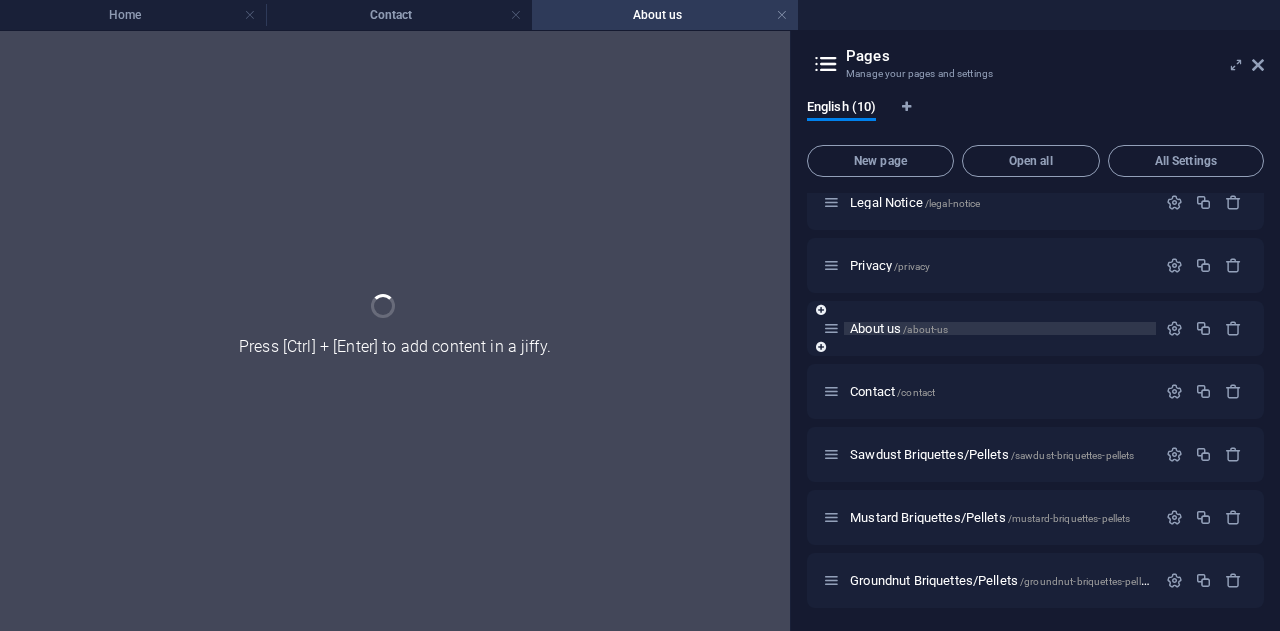 click on "About us /about-us" at bounding box center [1035, 328] 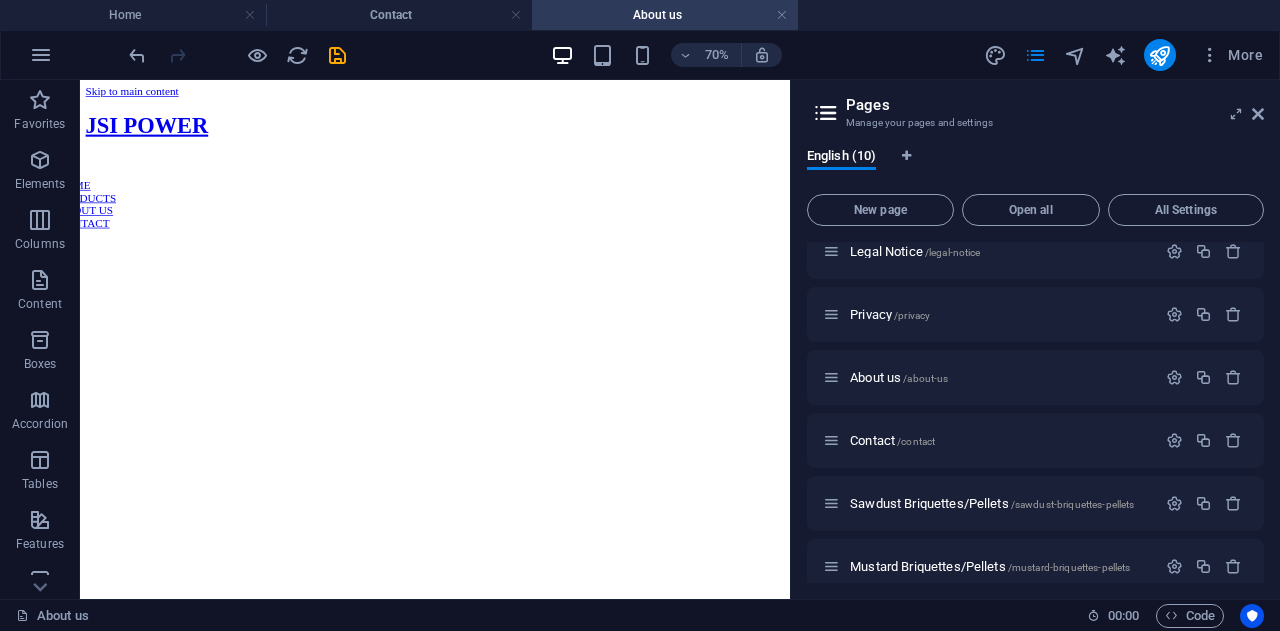 scroll, scrollTop: 0, scrollLeft: 0, axis: both 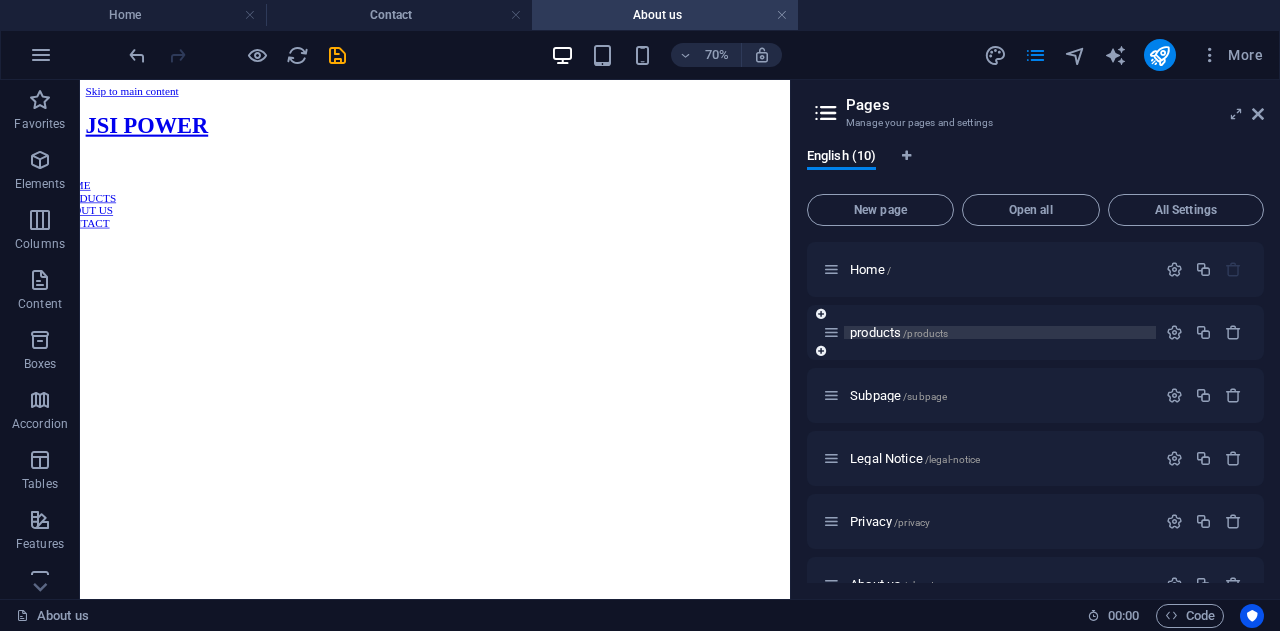 click on "products /products" at bounding box center (899, 332) 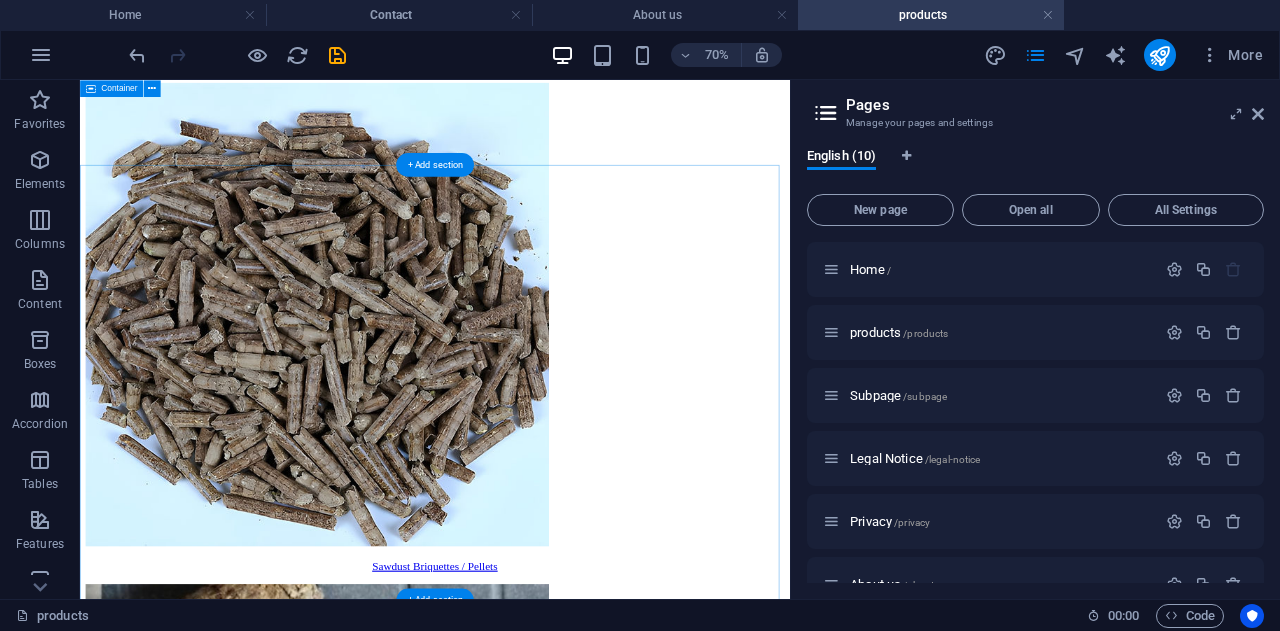 scroll, scrollTop: 0, scrollLeft: 0, axis: both 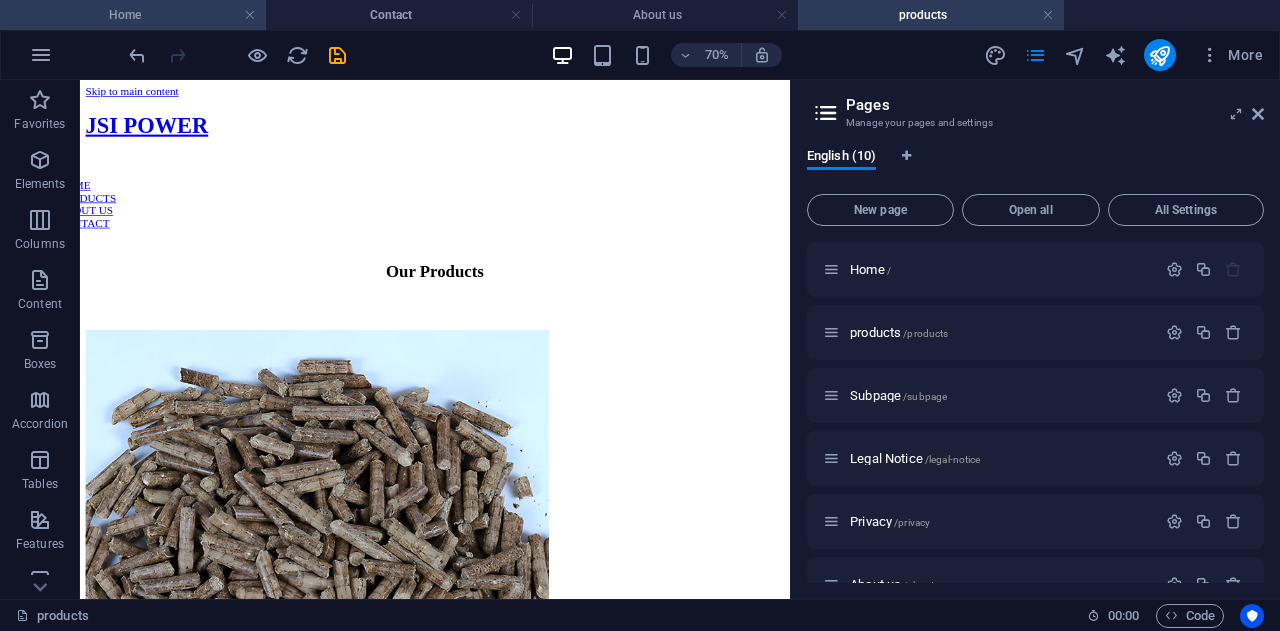 click on "Home" at bounding box center [133, 15] 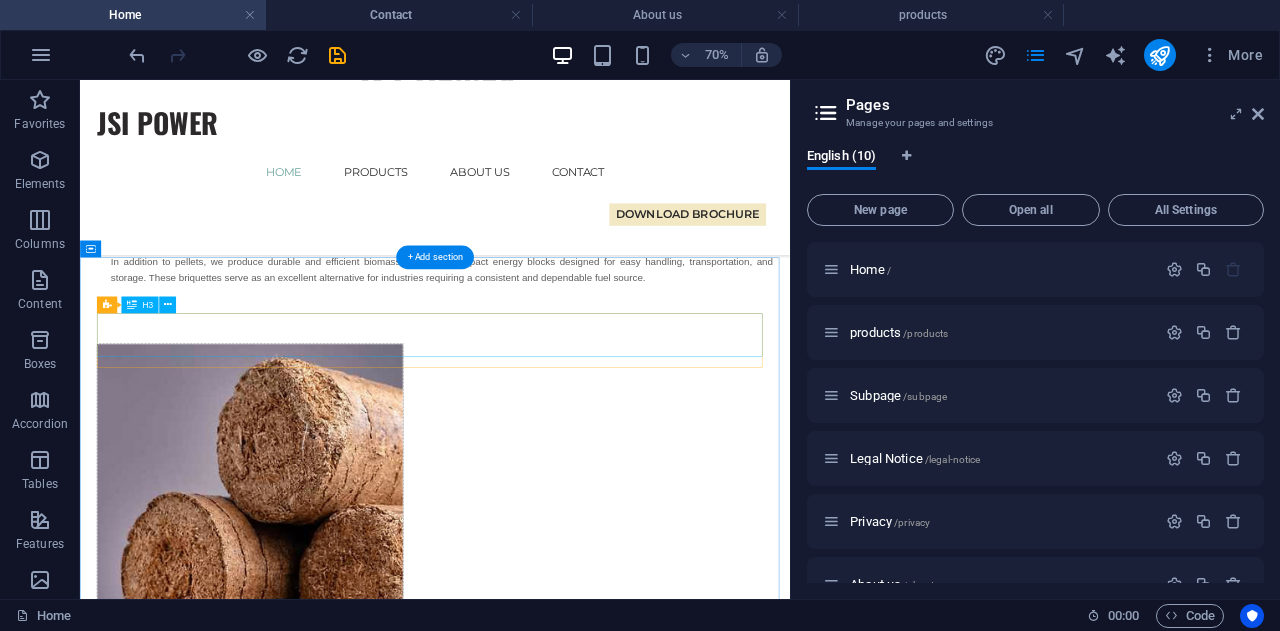 scroll, scrollTop: 2067, scrollLeft: 0, axis: vertical 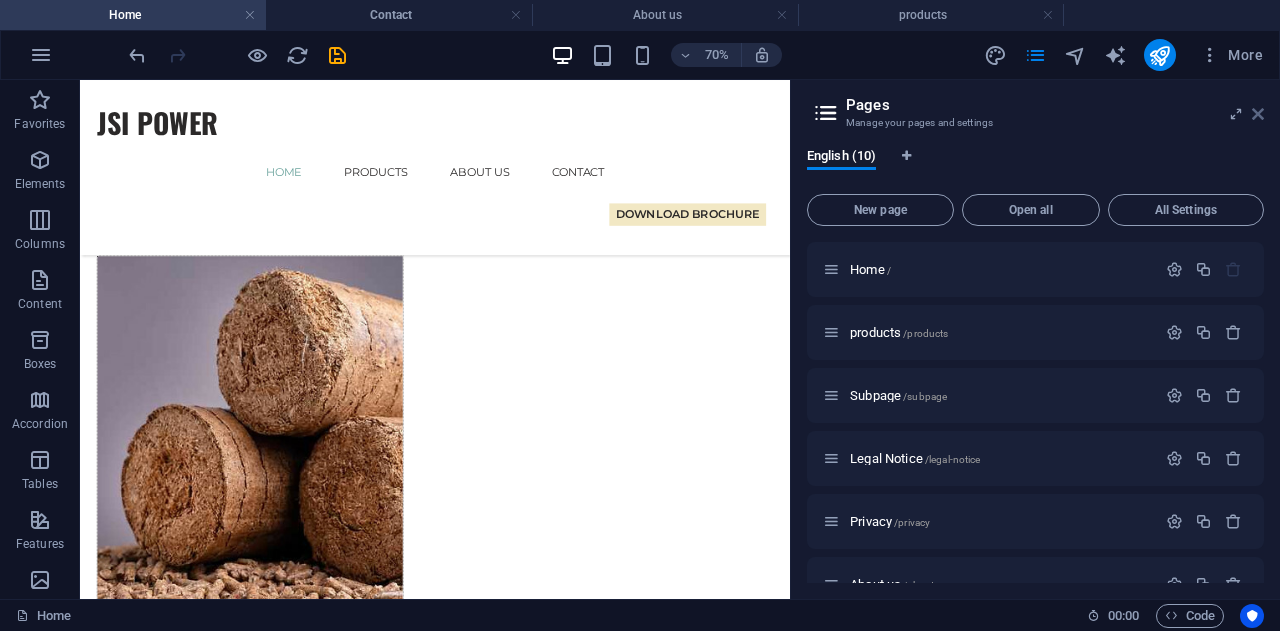 click at bounding box center (1258, 114) 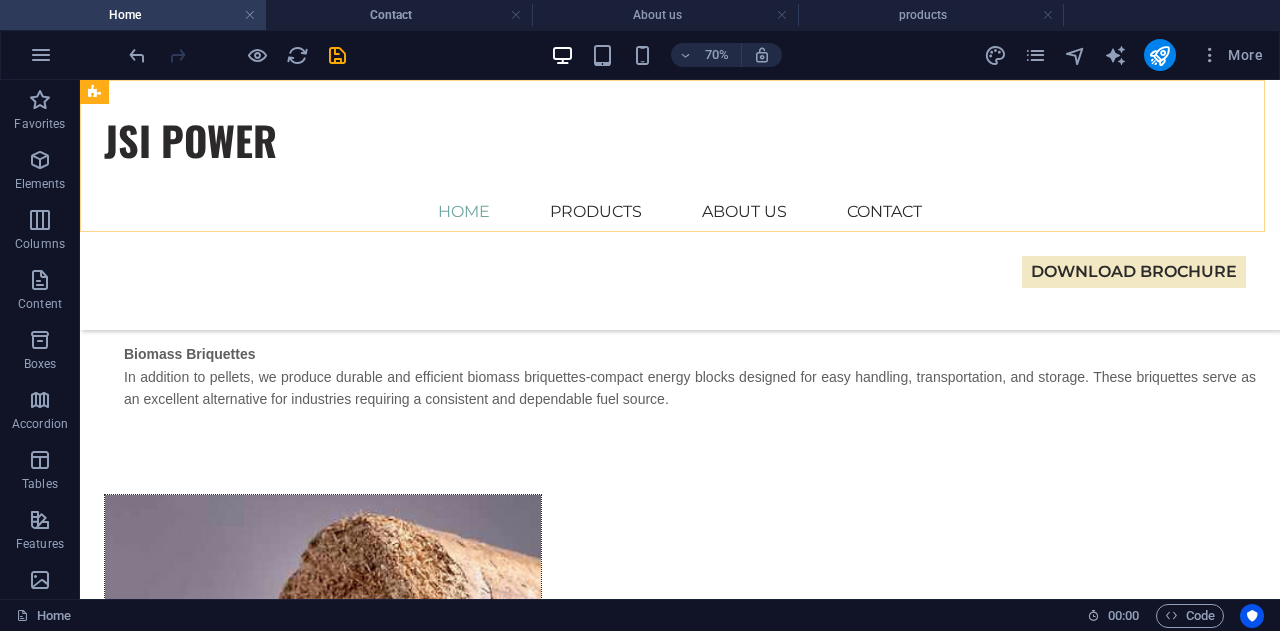 scroll, scrollTop: 2175, scrollLeft: 0, axis: vertical 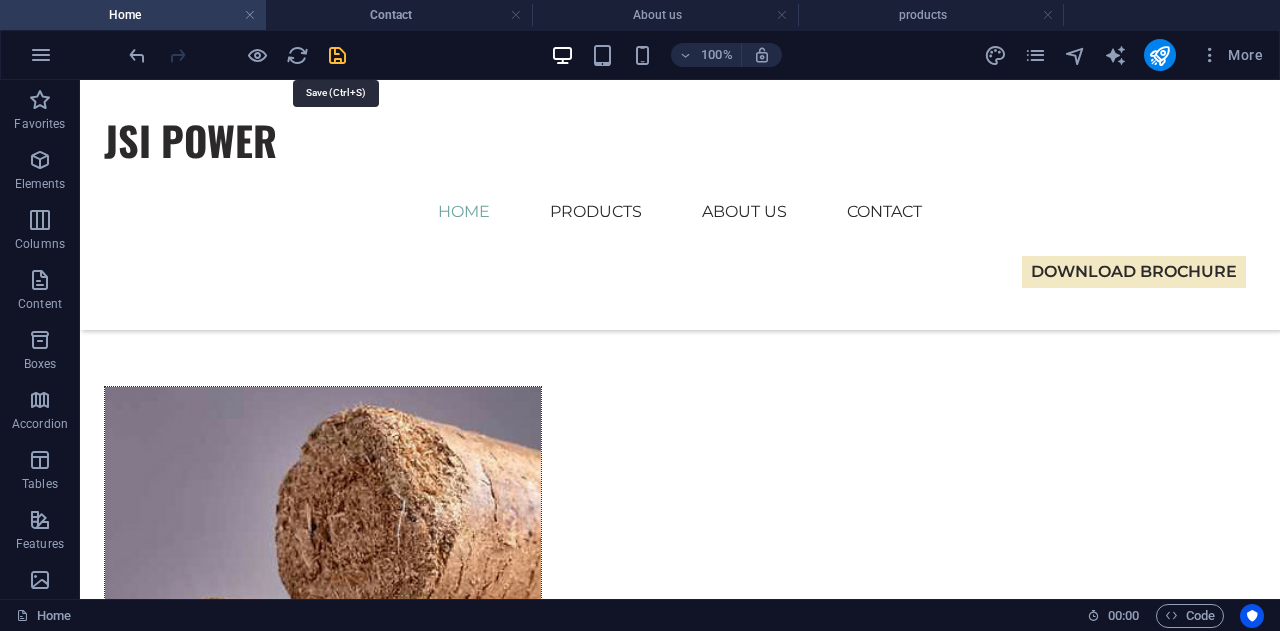 click at bounding box center (337, 55) 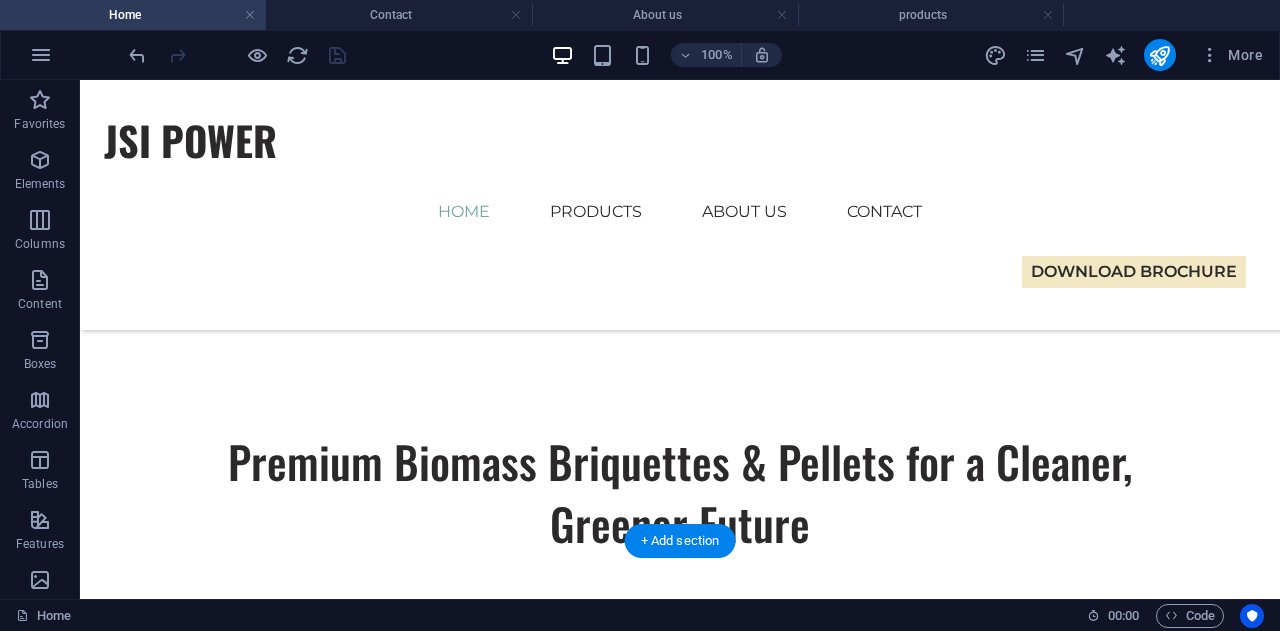 scroll, scrollTop: 0, scrollLeft: 0, axis: both 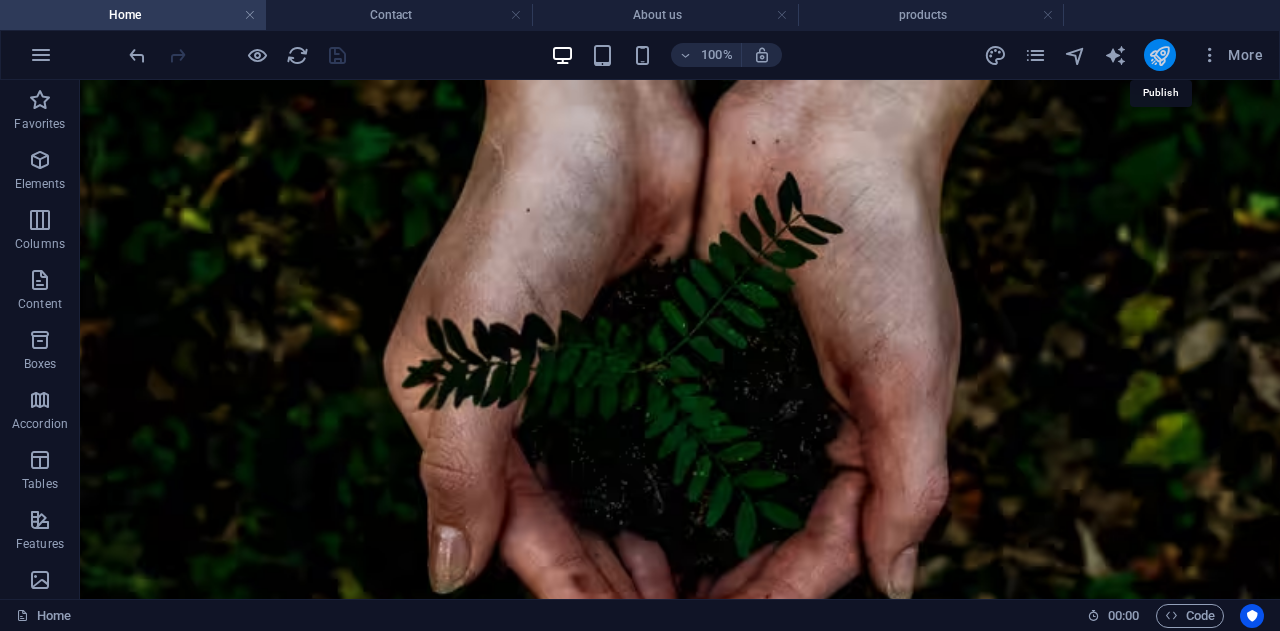click at bounding box center (1159, 55) 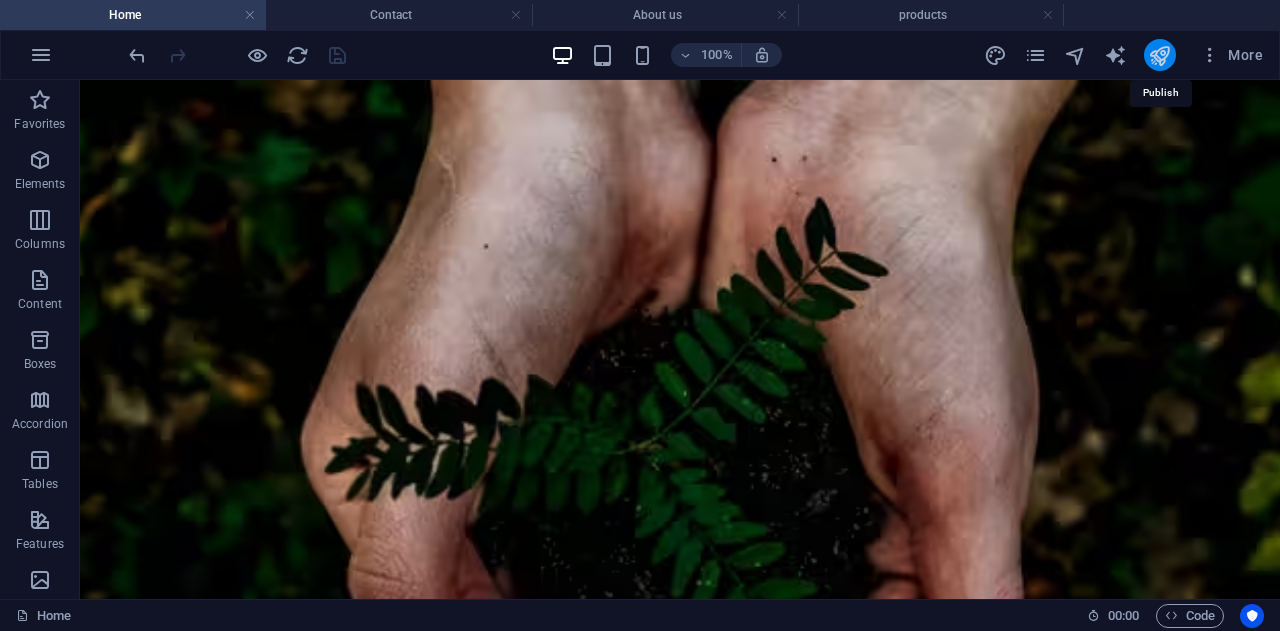 click at bounding box center (1159, 55) 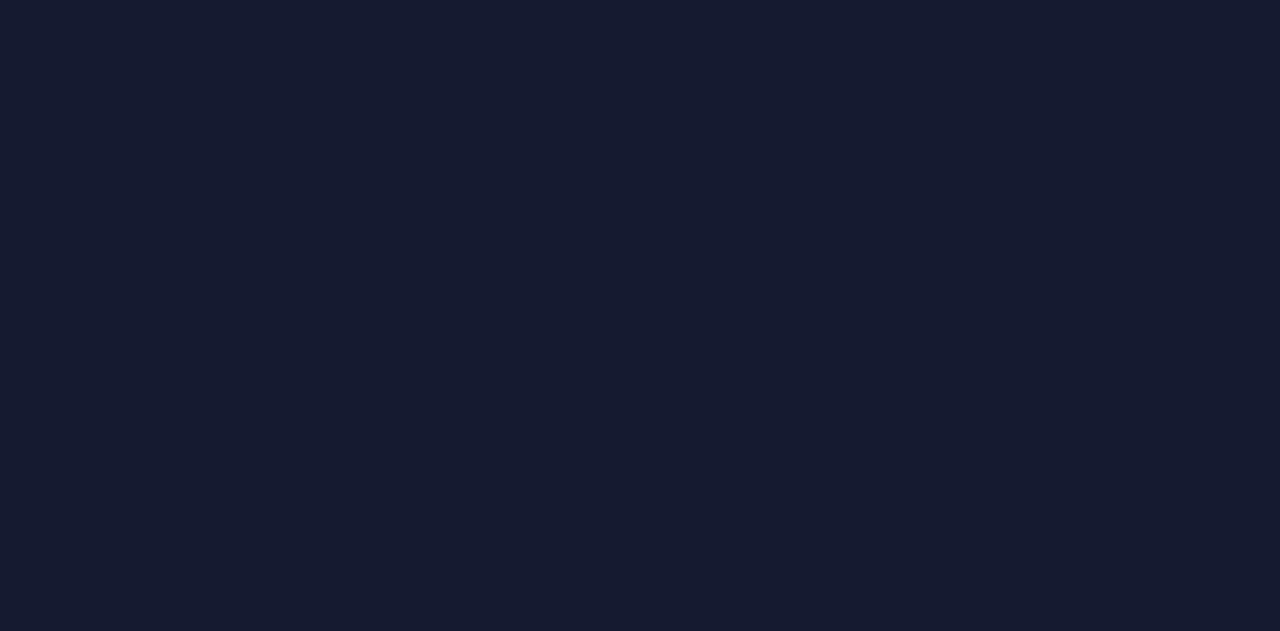 scroll, scrollTop: 0, scrollLeft: 0, axis: both 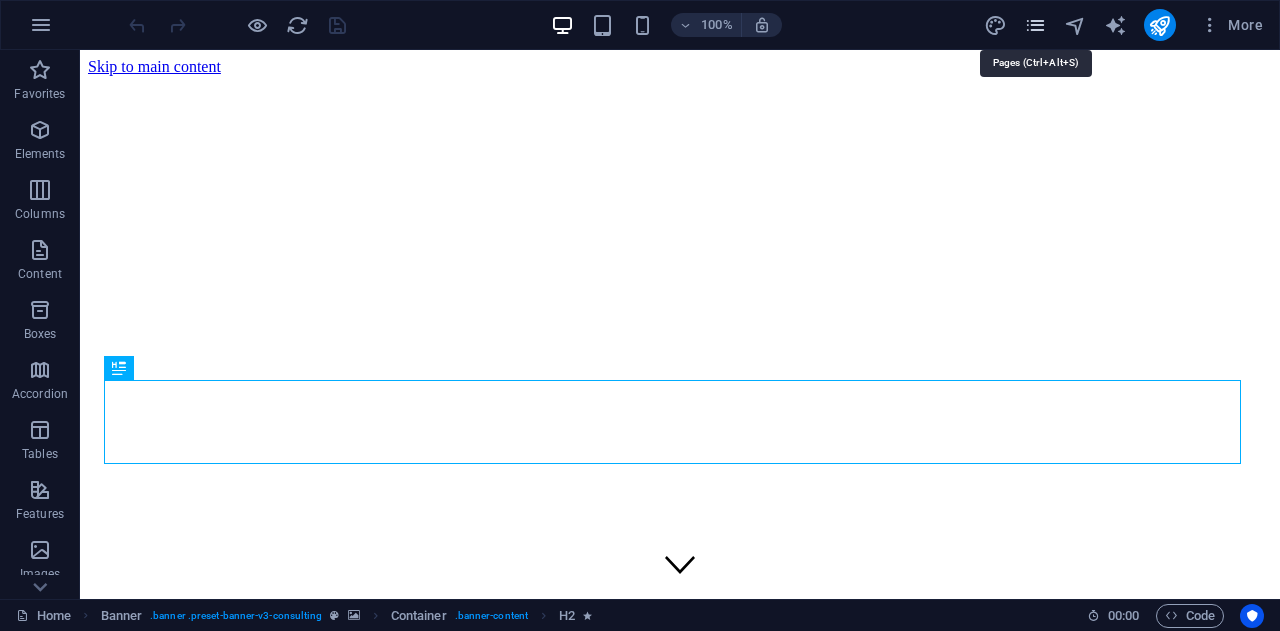 click at bounding box center (1035, 25) 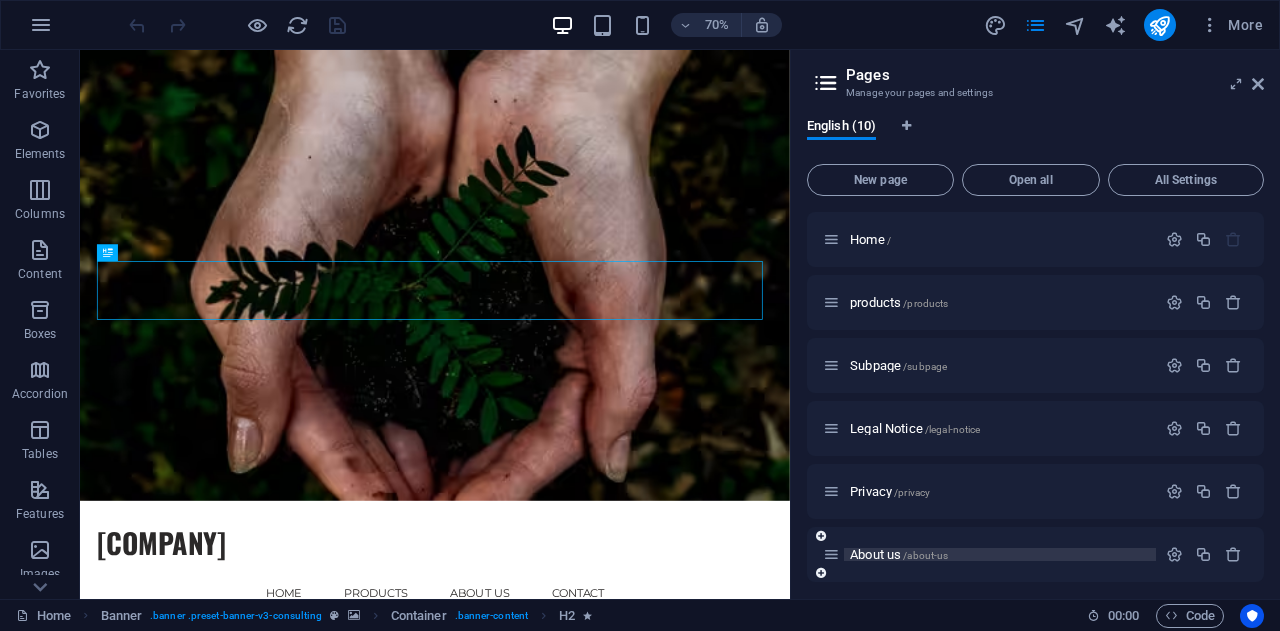 click on "About us /about-us" at bounding box center [899, 554] 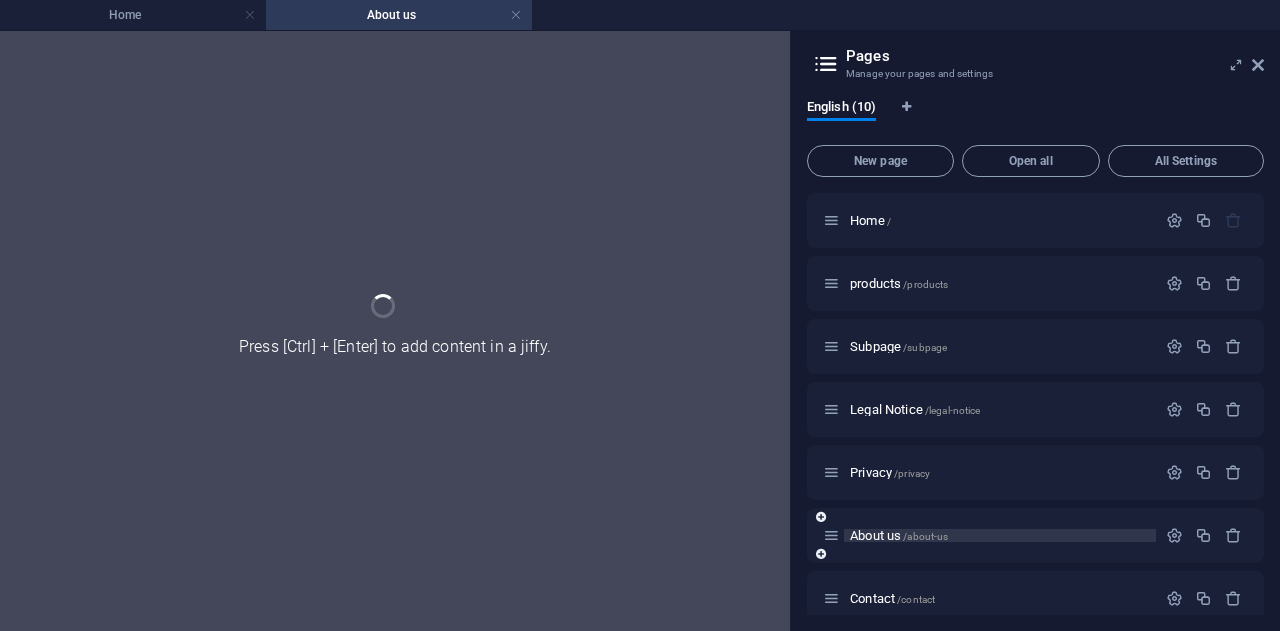 click on "About us /about-us" at bounding box center (1035, 535) 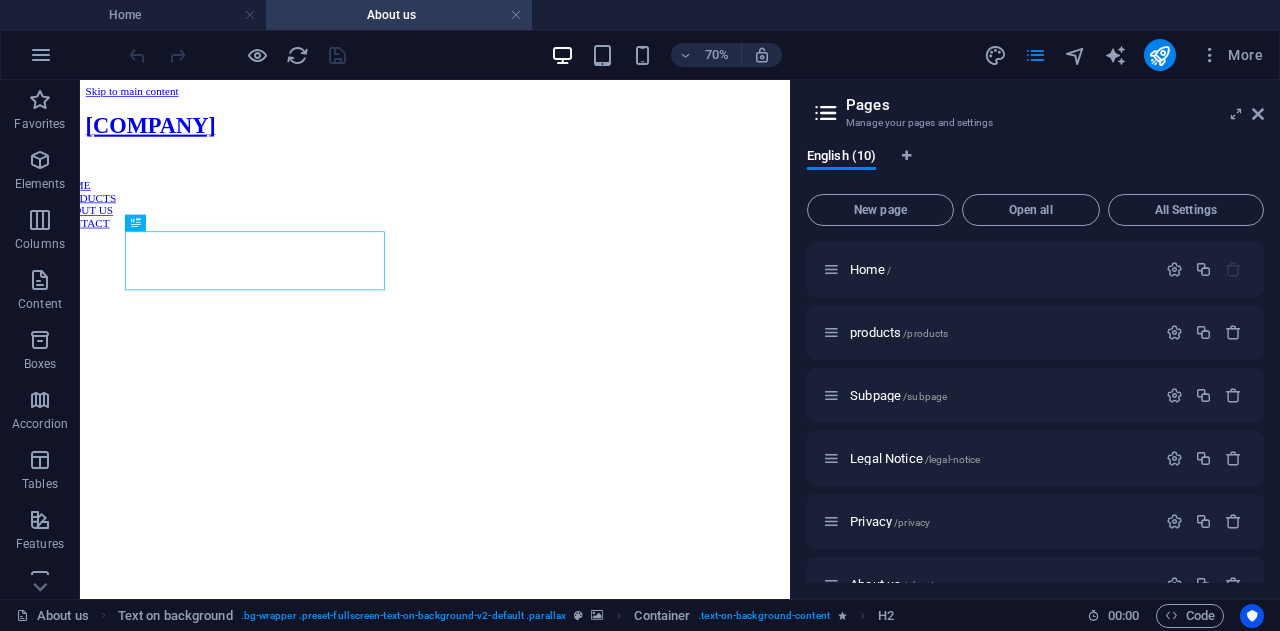 scroll, scrollTop: 0, scrollLeft: 0, axis: both 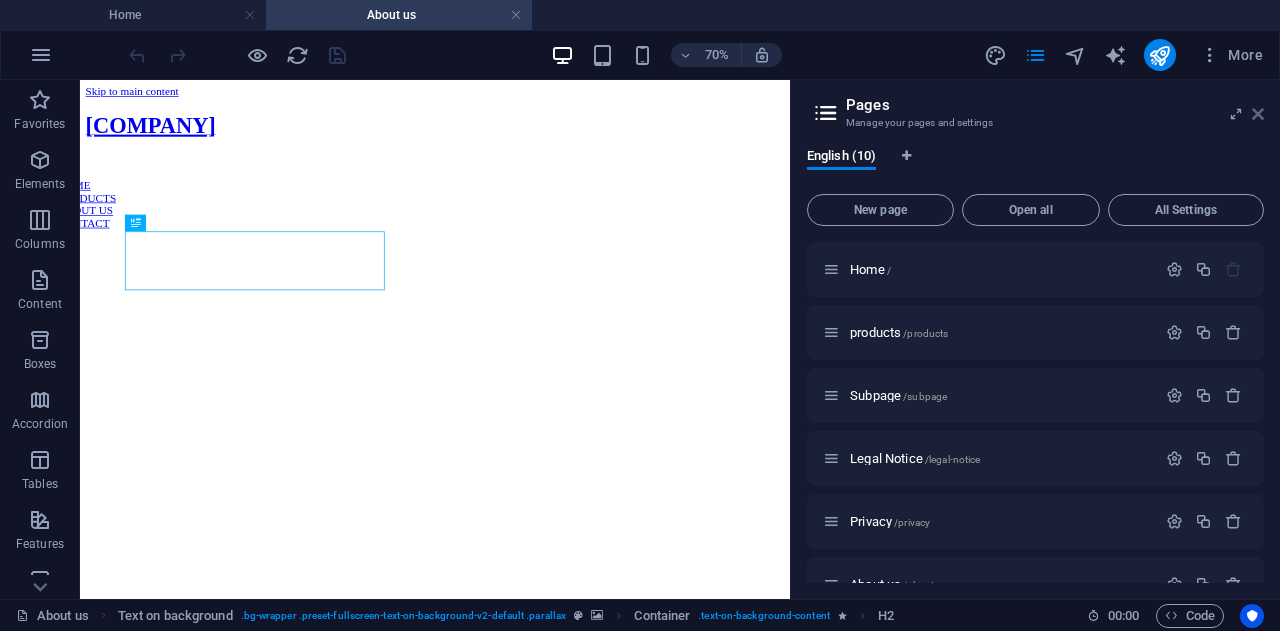 click at bounding box center [1258, 114] 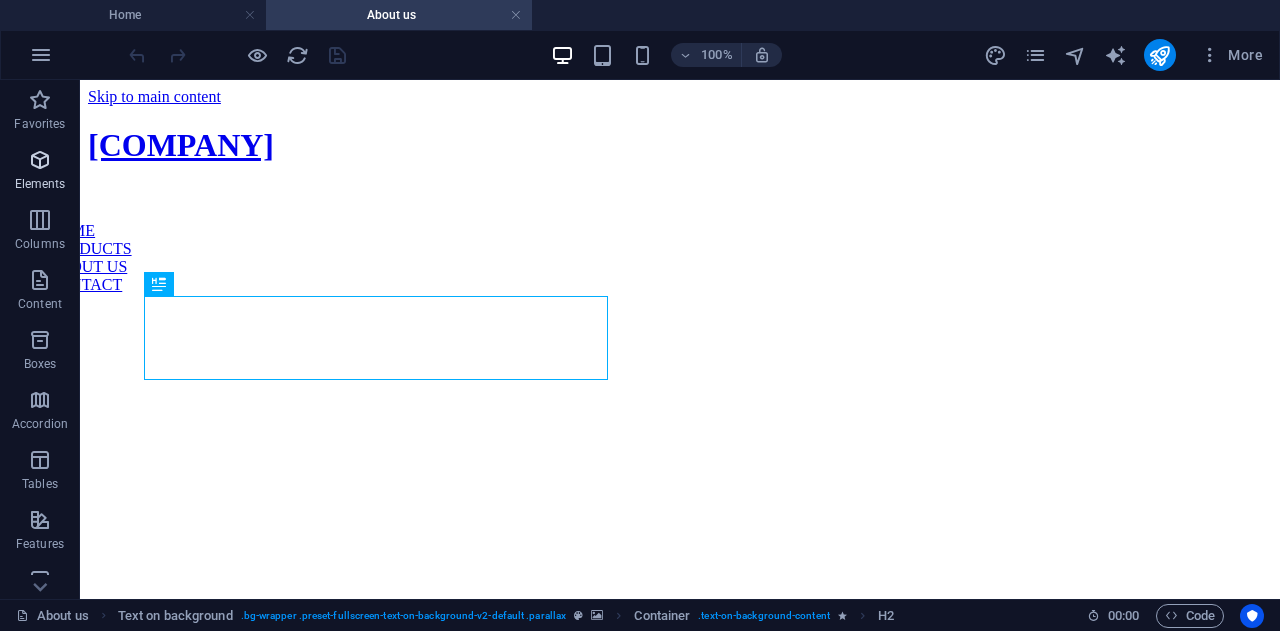 click on "Elements" at bounding box center [40, 184] 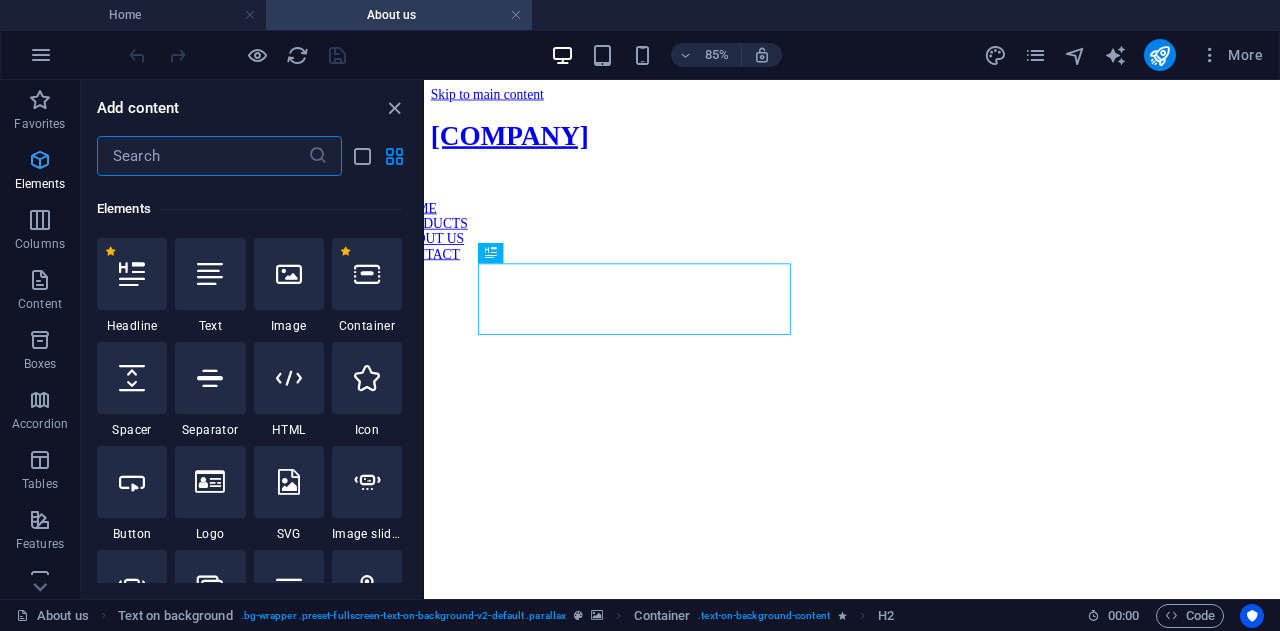 scroll, scrollTop: 213, scrollLeft: 0, axis: vertical 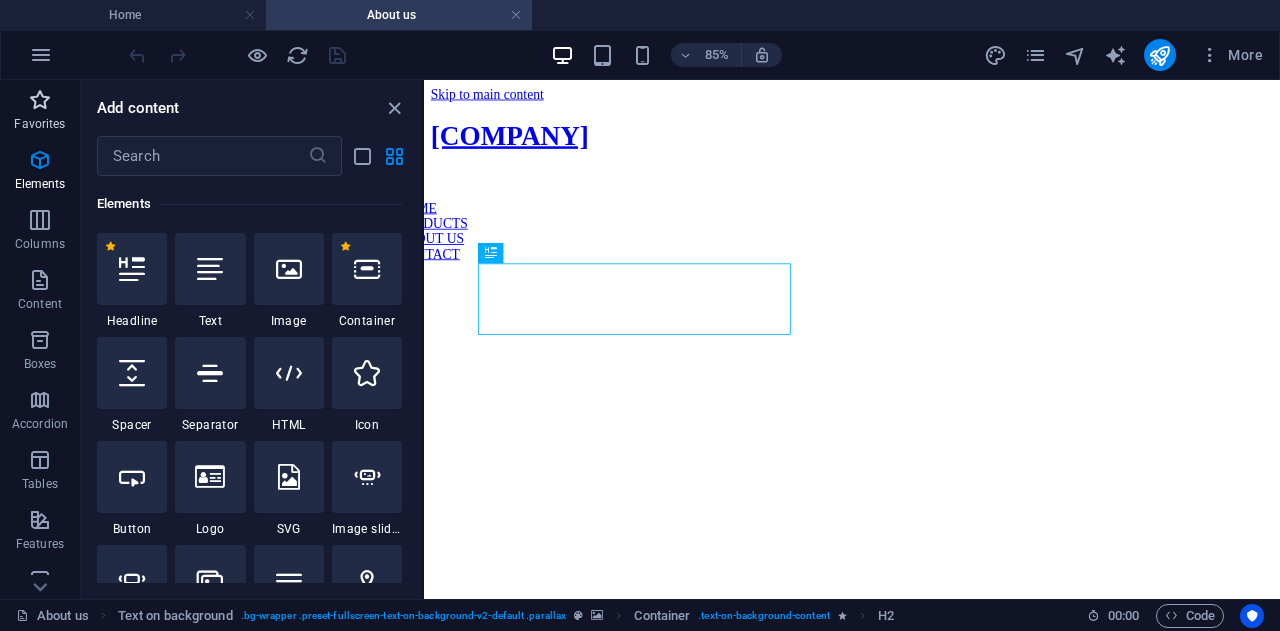 click at bounding box center [40, 100] 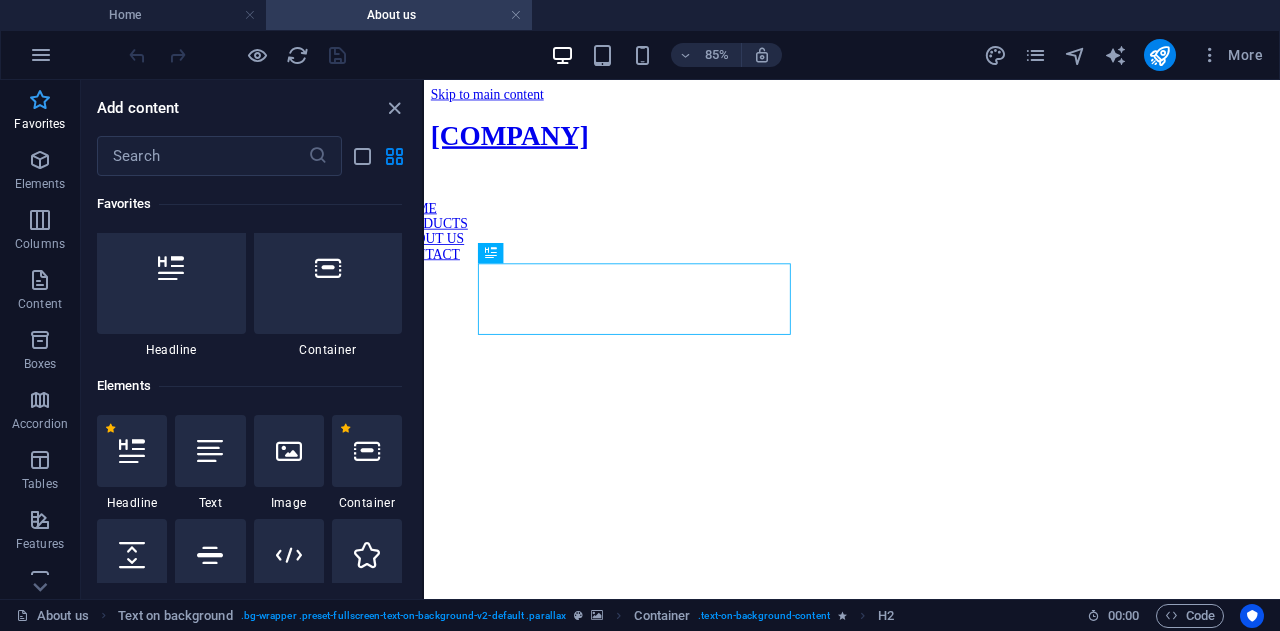 scroll, scrollTop: 0, scrollLeft: 0, axis: both 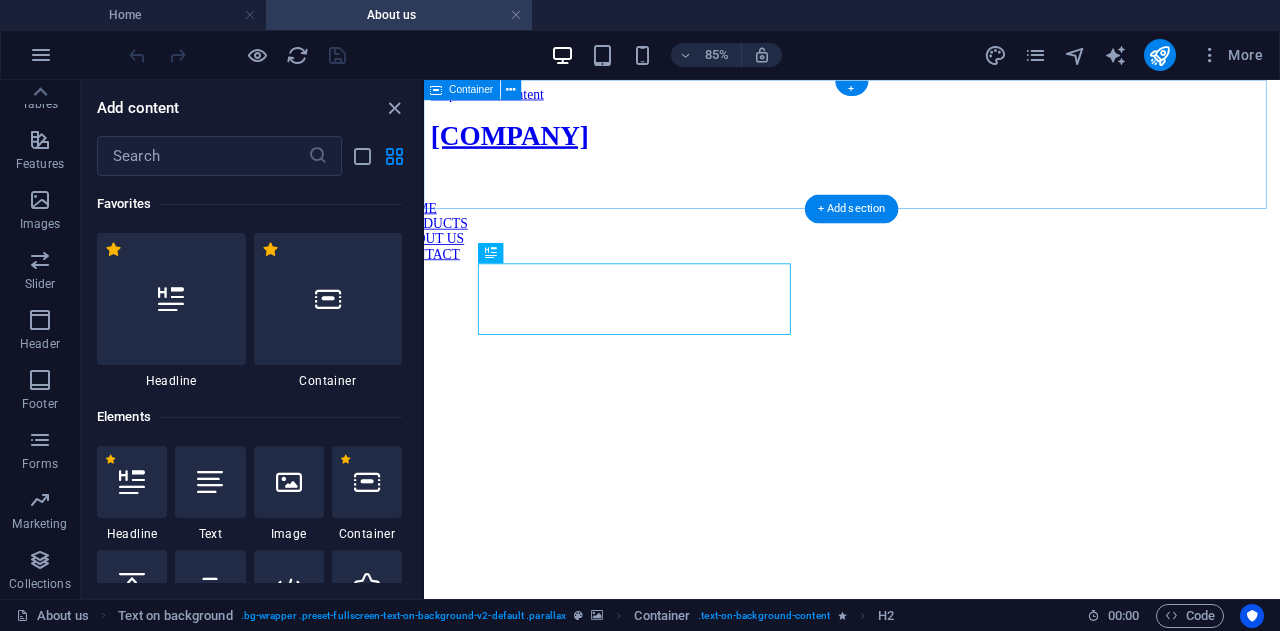 click on "JSI POWER HOME PRODUCTS ABOUT US CONTACT" at bounding box center (927, 223) 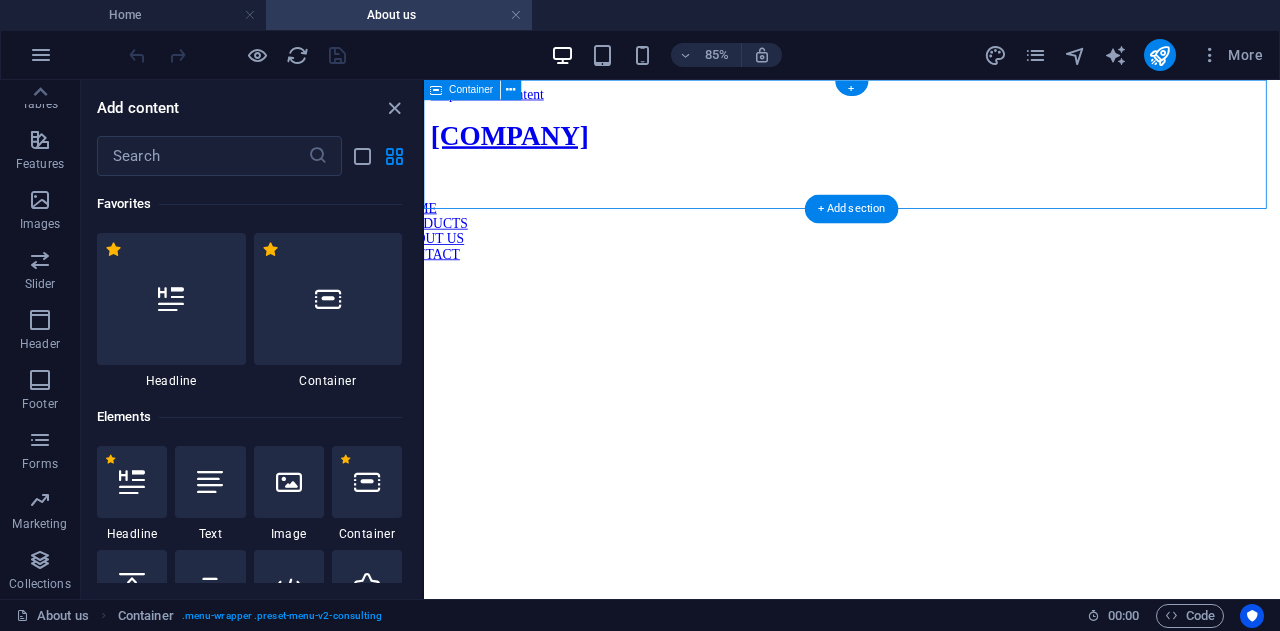 click on "JSI POWER HOME PRODUCTS ABOUT US CONTACT" at bounding box center (927, 223) 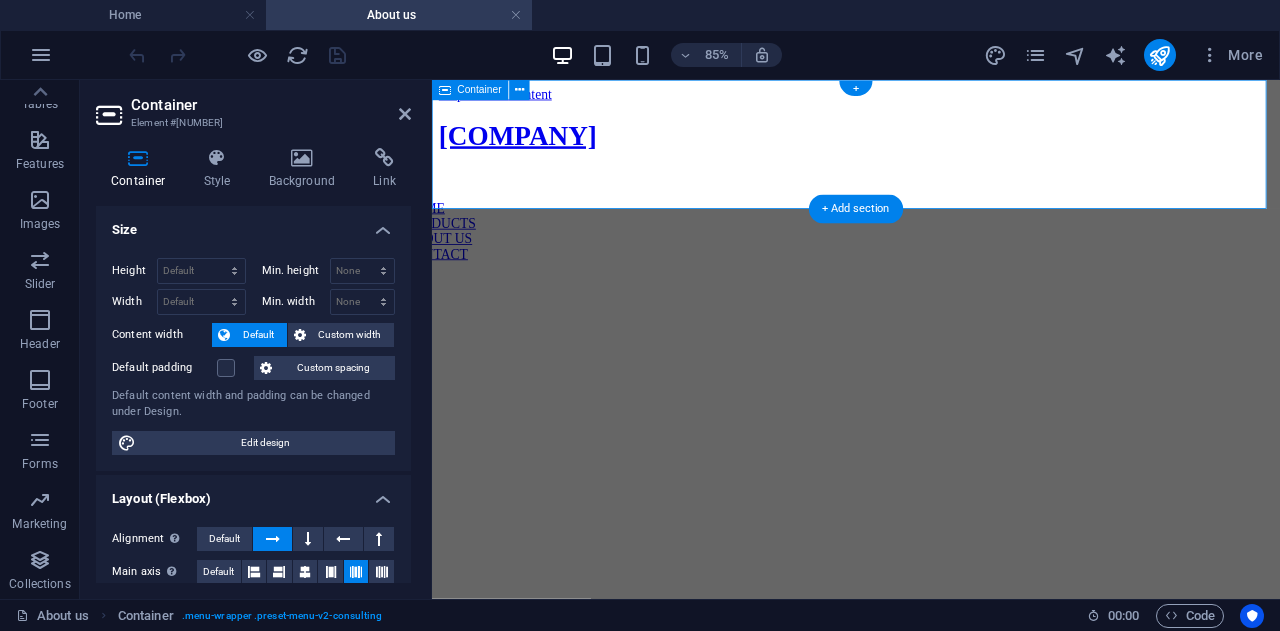click on "JSI POWER HOME PRODUCTS ABOUT US CONTACT" at bounding box center (931, 223) 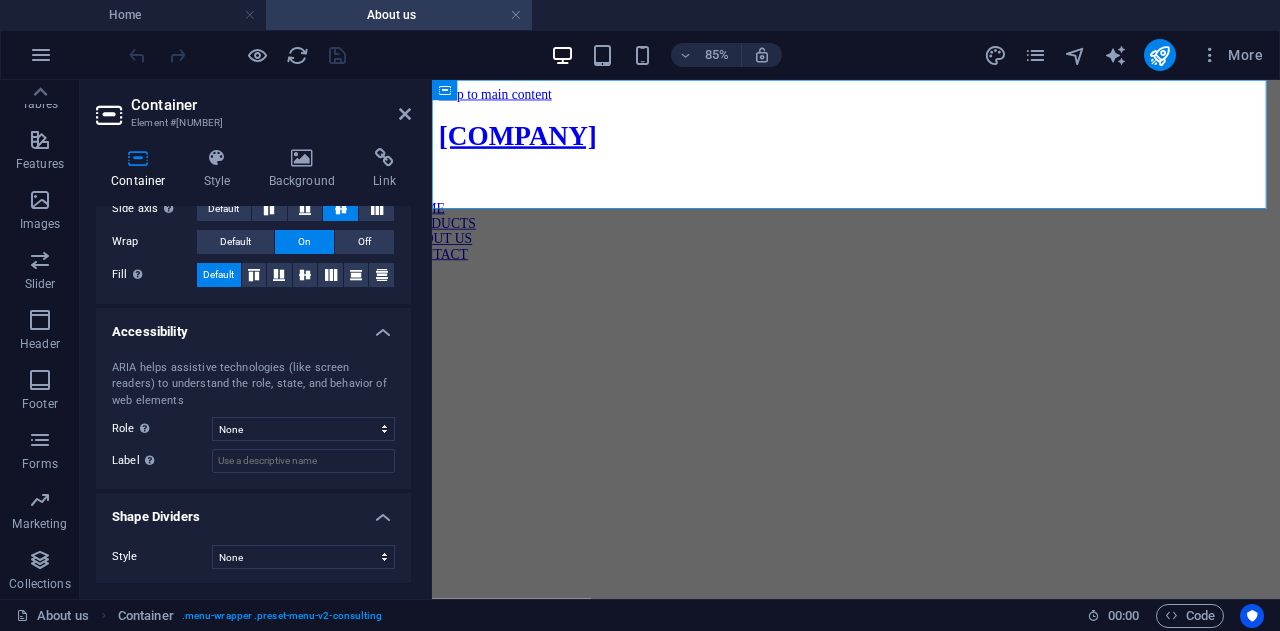 scroll, scrollTop: 0, scrollLeft: 0, axis: both 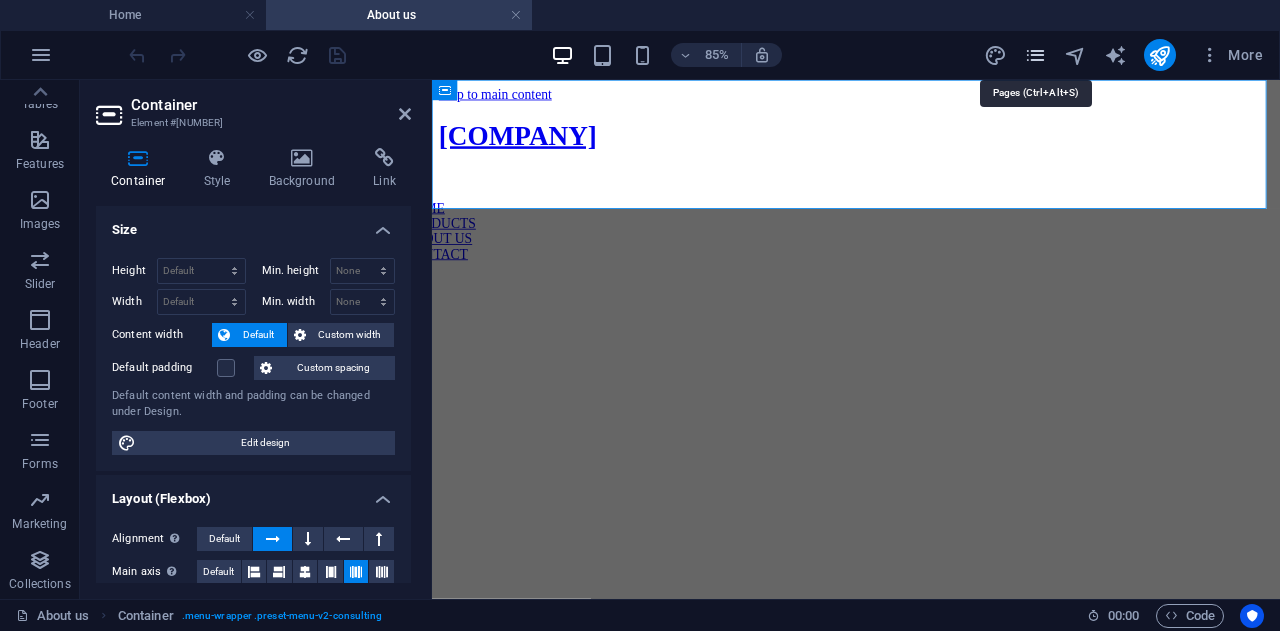 click at bounding box center (1035, 55) 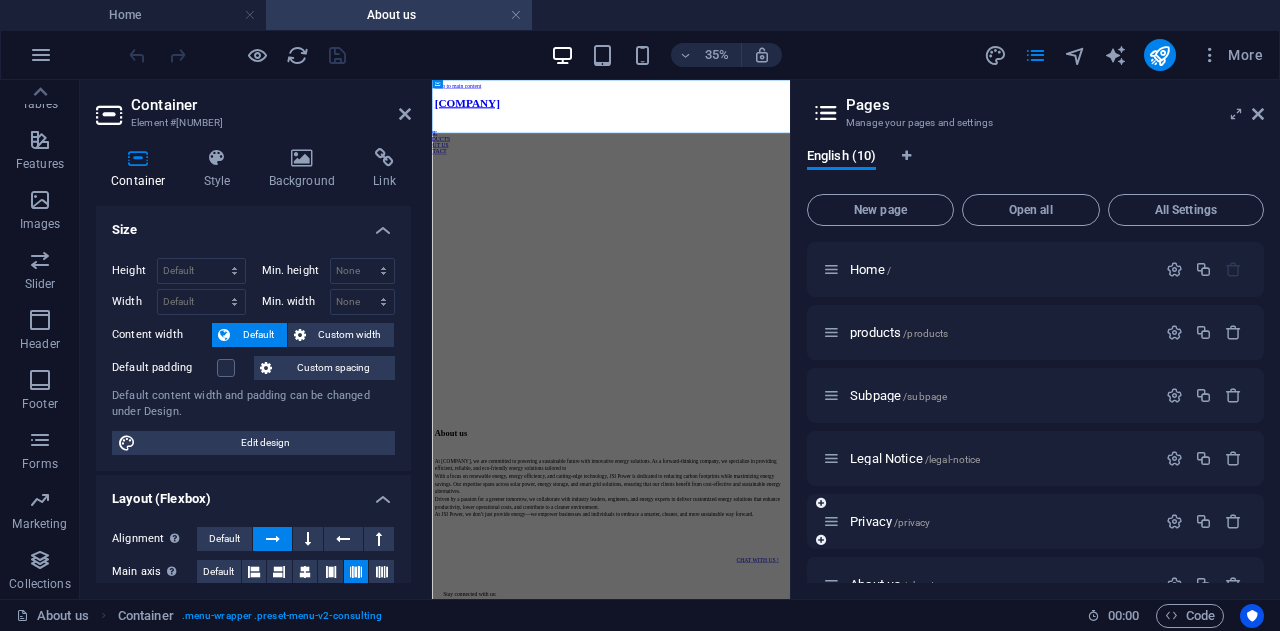 scroll, scrollTop: 198, scrollLeft: 0, axis: vertical 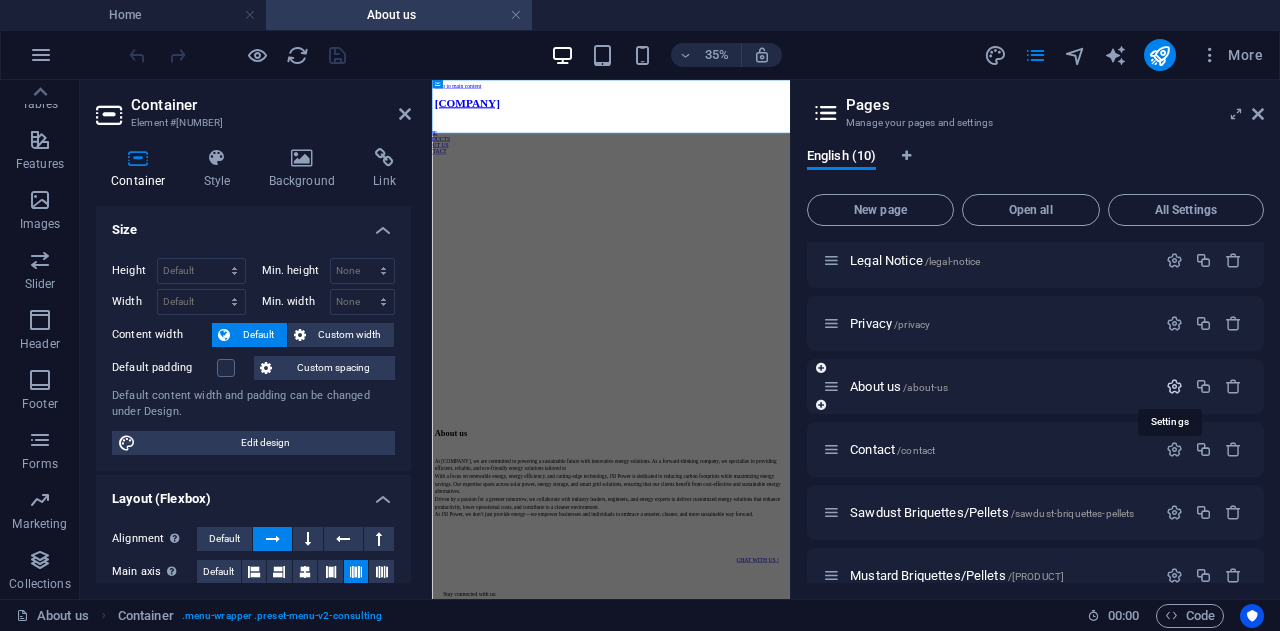 click at bounding box center [1174, 386] 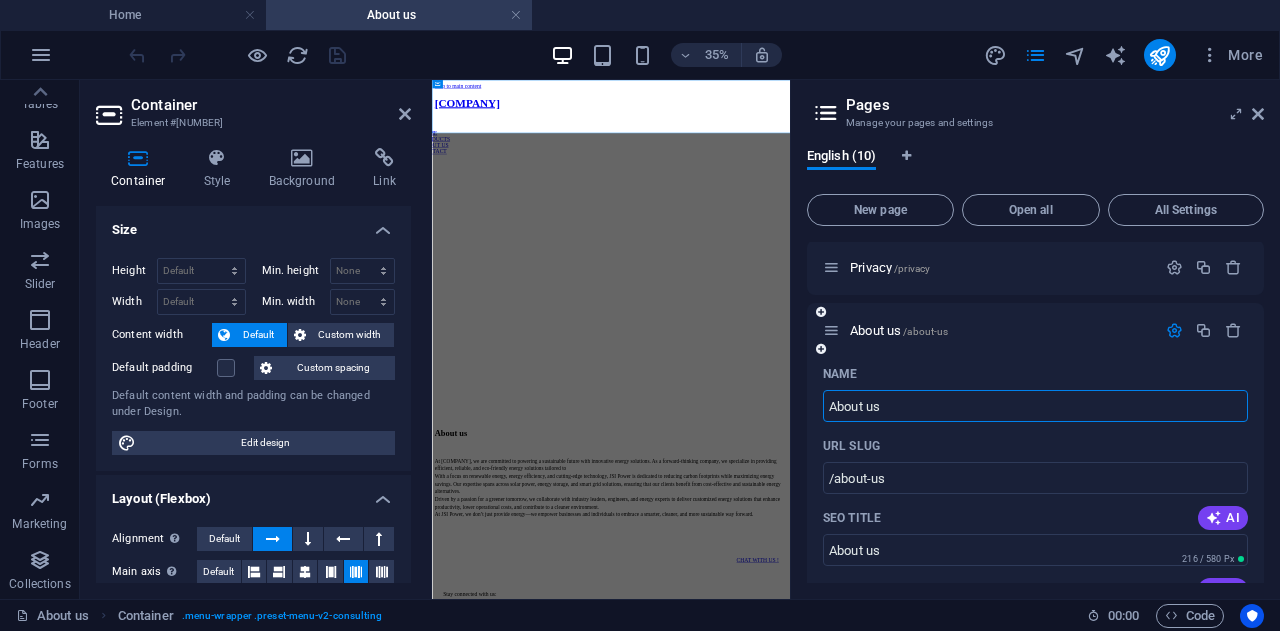 scroll, scrollTop: 253, scrollLeft: 0, axis: vertical 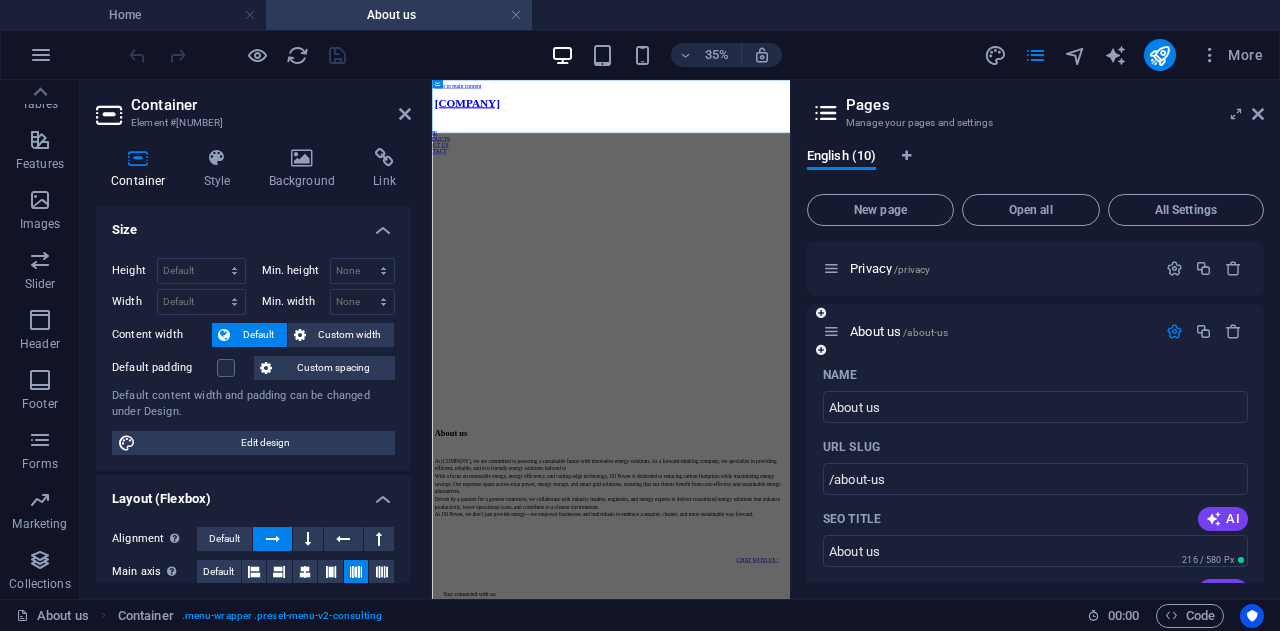 click at bounding box center (1174, 331) 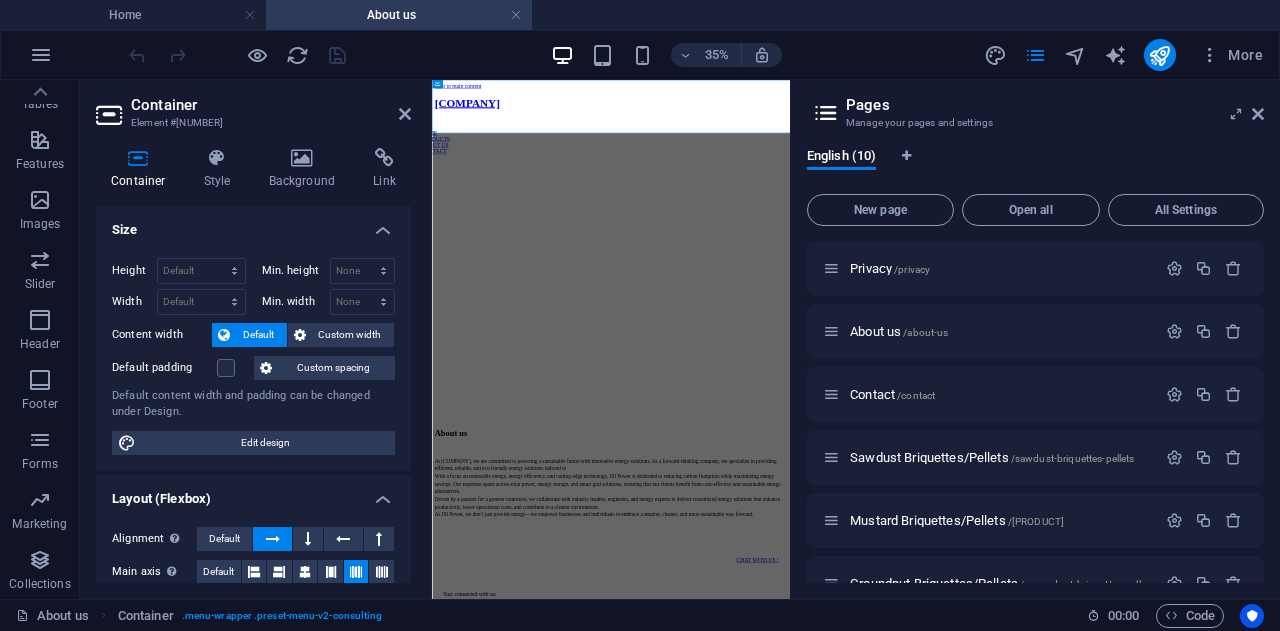 click at bounding box center [943, 330] 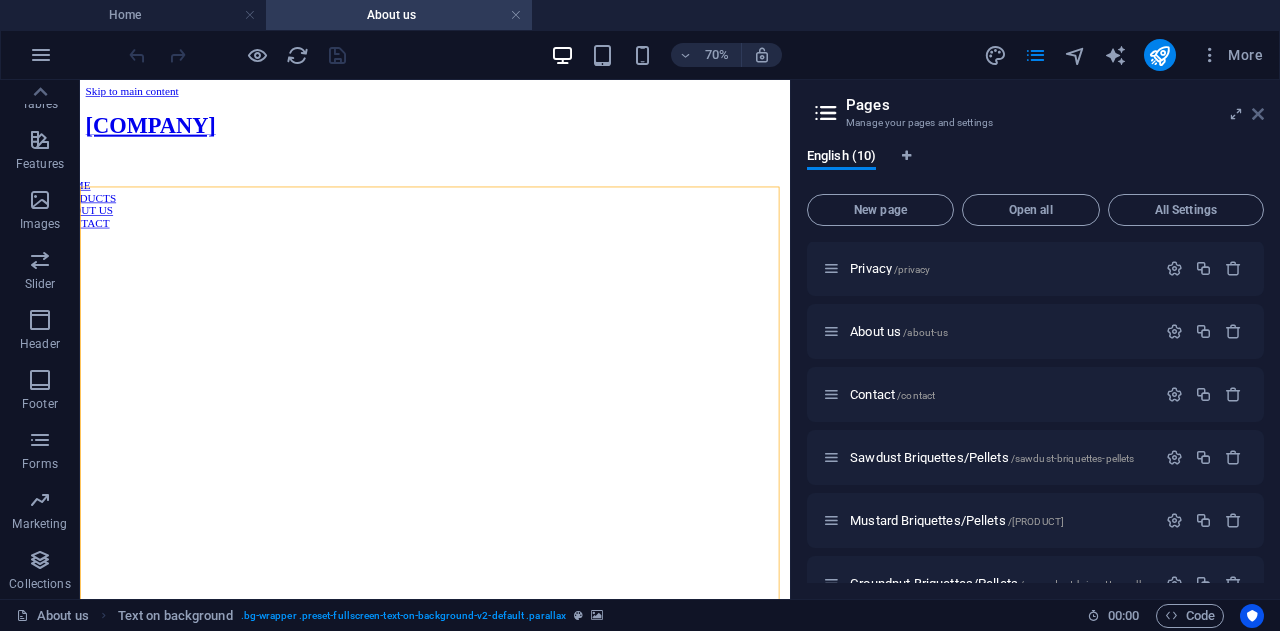 click at bounding box center (1258, 114) 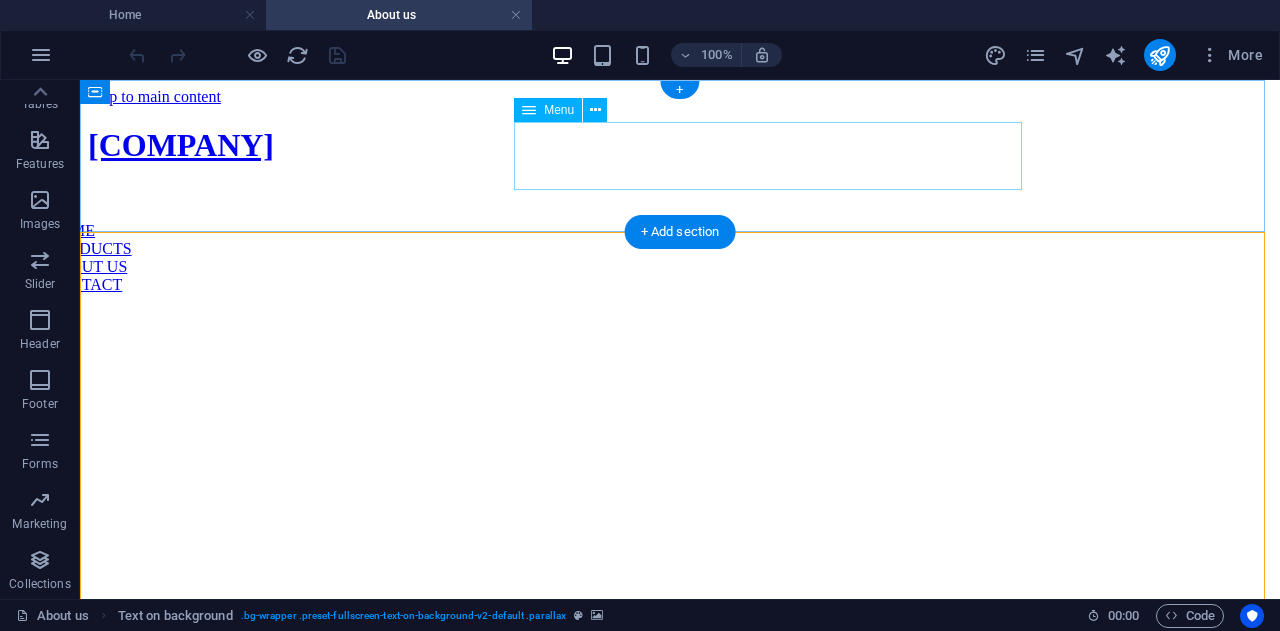 click on "HOME PRODUCTS ABOUT US CONTACT" at bounding box center [580, 258] 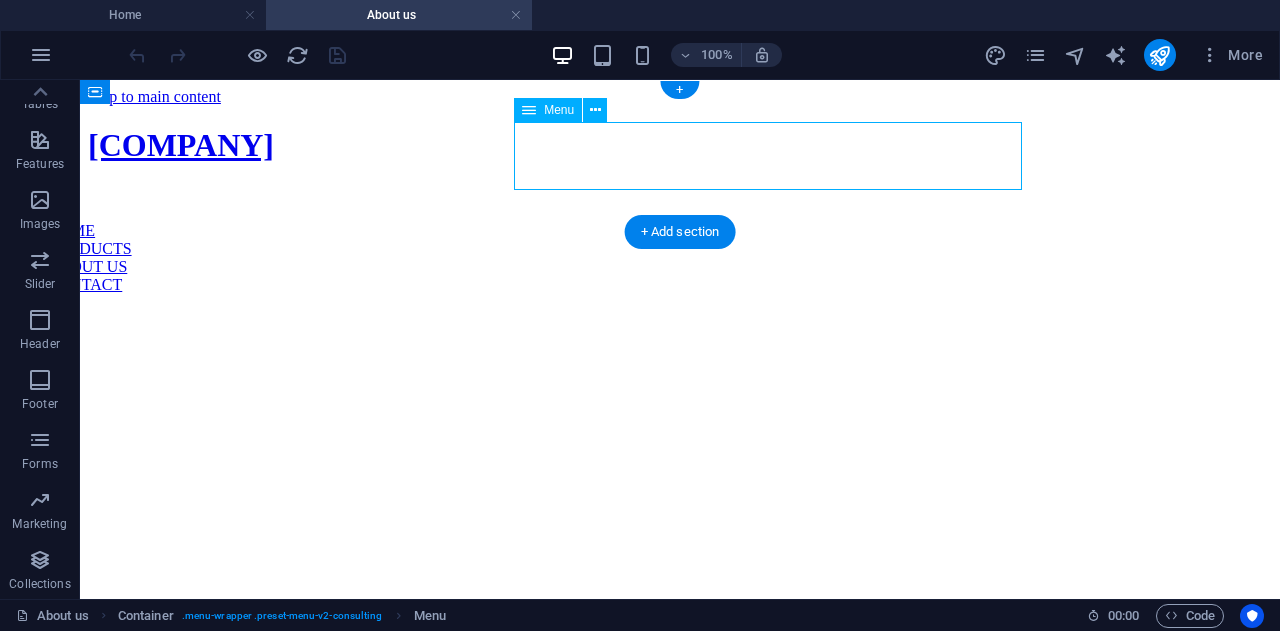 click on "HOME PRODUCTS ABOUT US CONTACT" at bounding box center [580, 258] 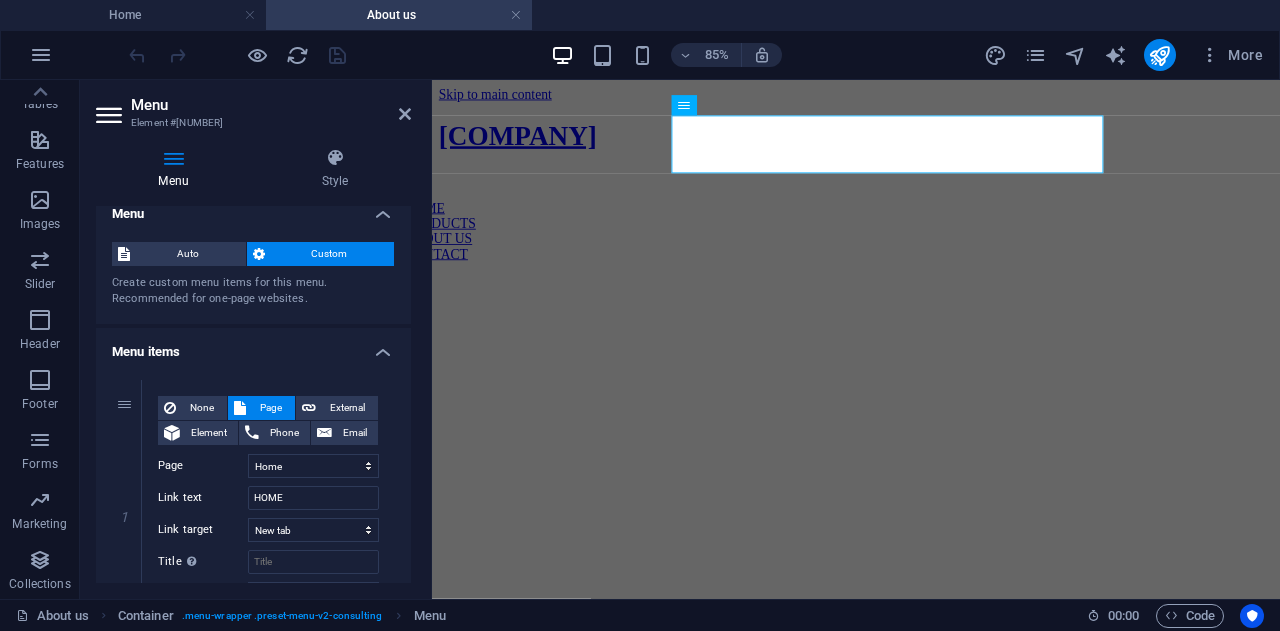 scroll, scrollTop: 0, scrollLeft: 0, axis: both 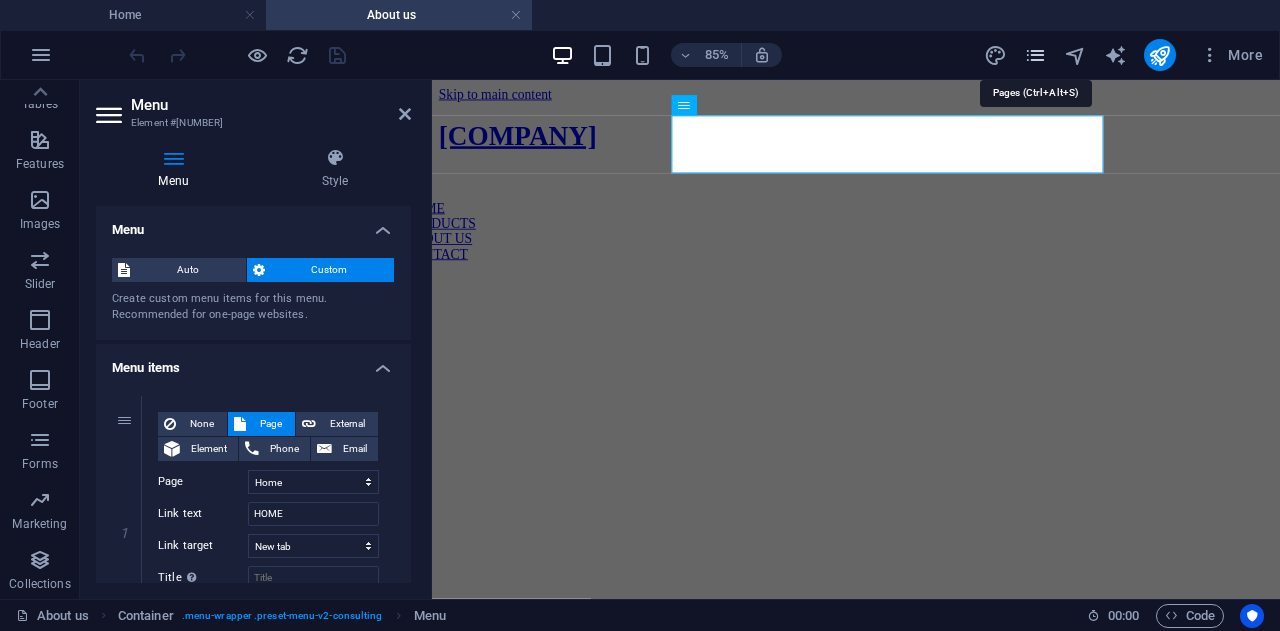 click at bounding box center [1035, 55] 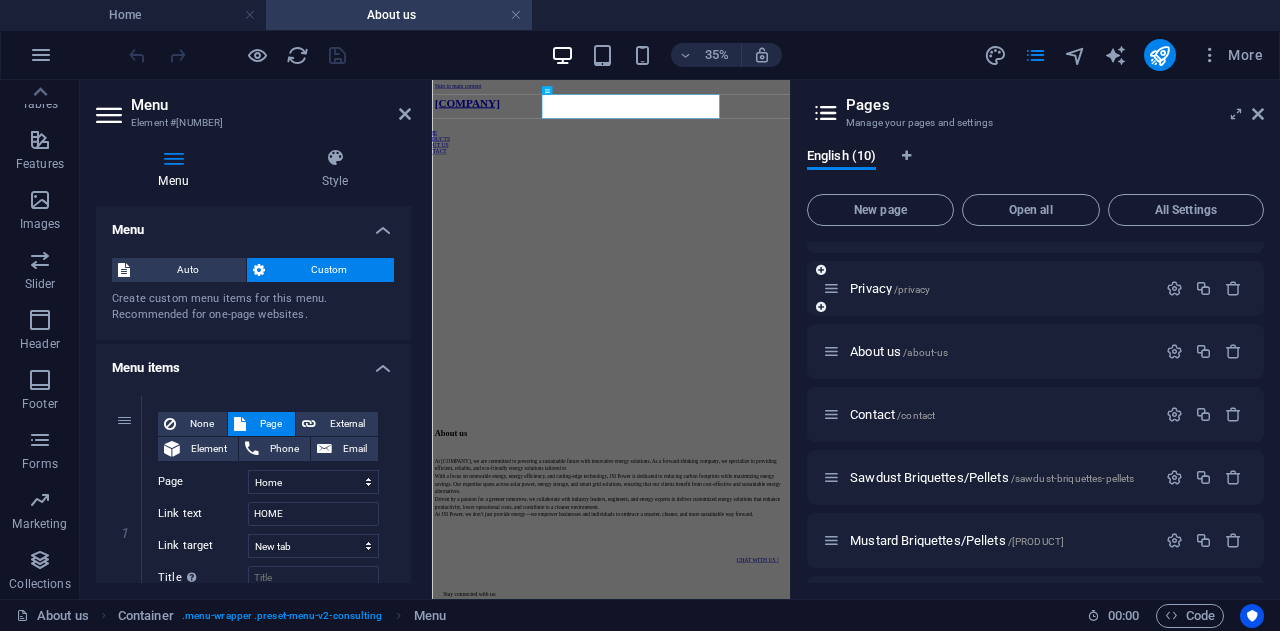 scroll, scrollTop: 234, scrollLeft: 0, axis: vertical 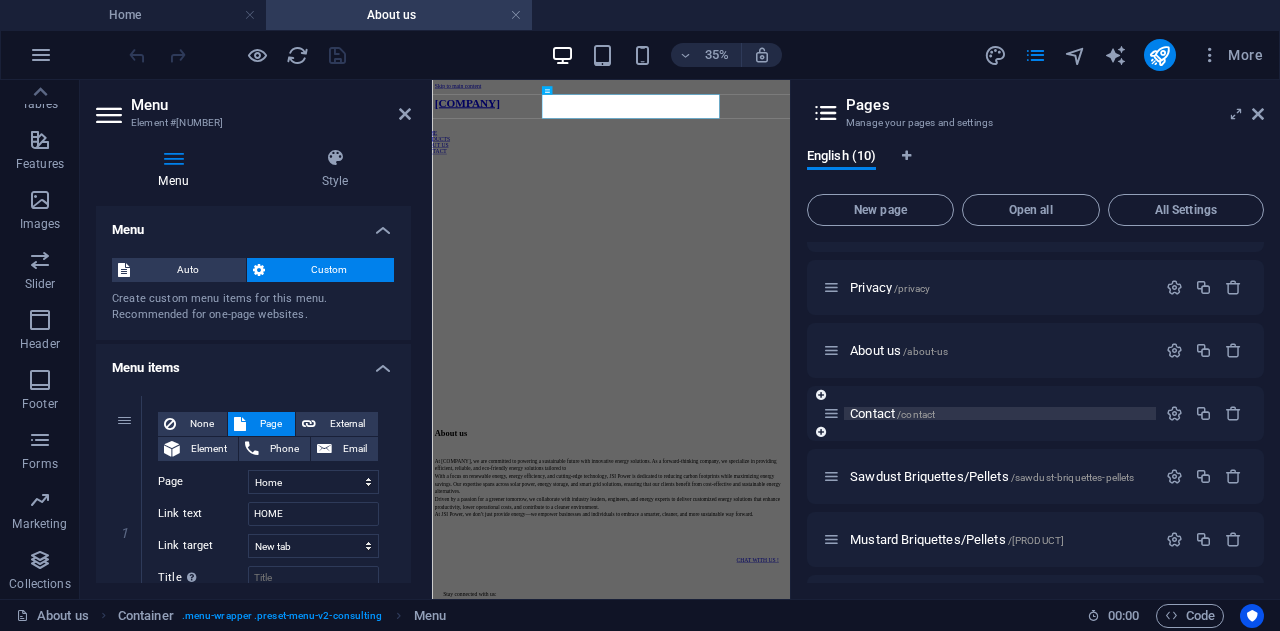 click on "Contact  /contact" at bounding box center [892, 413] 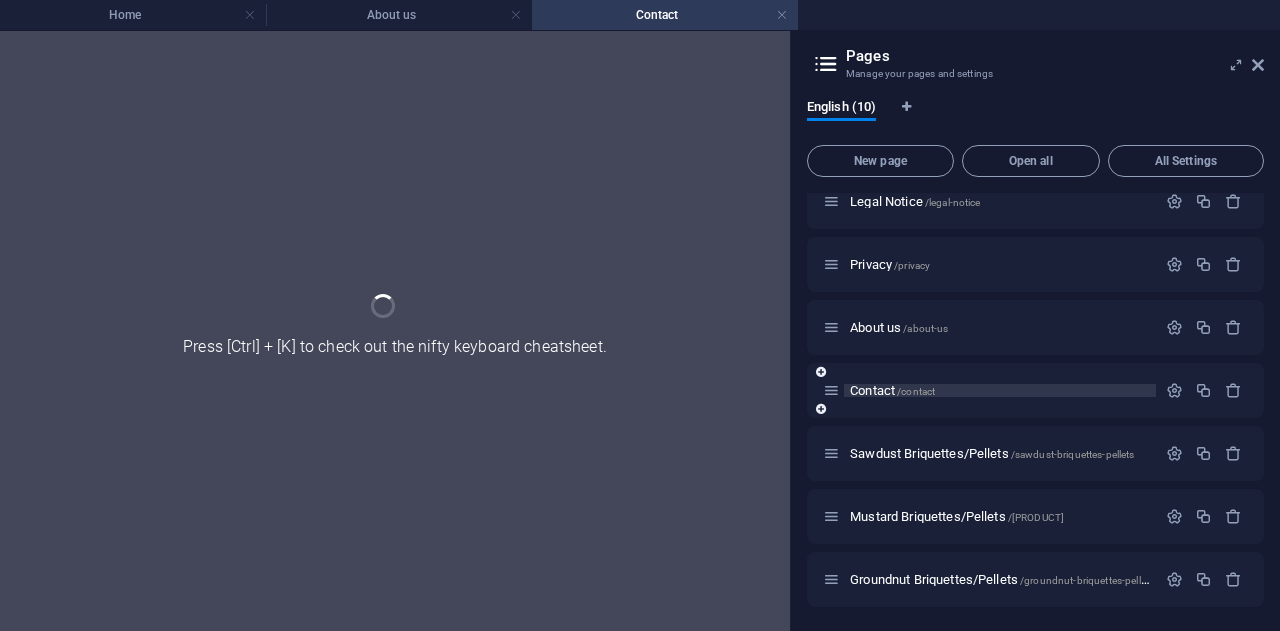 scroll, scrollTop: 207, scrollLeft: 0, axis: vertical 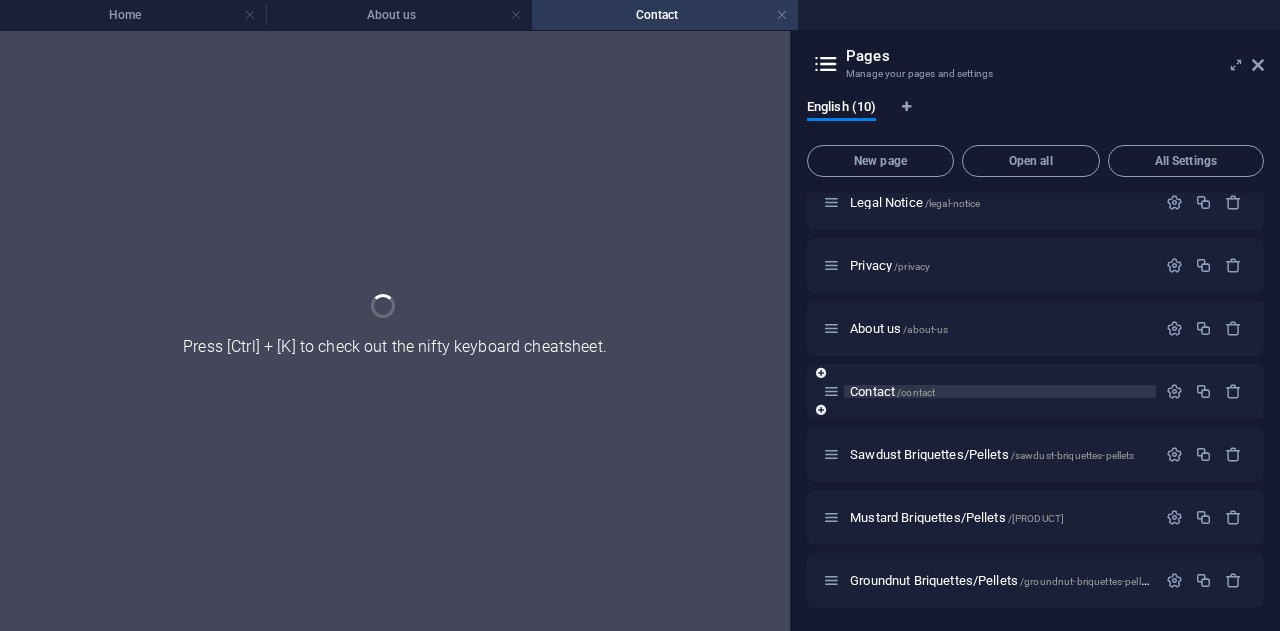 click on "Contact  /contact" at bounding box center (1035, 391) 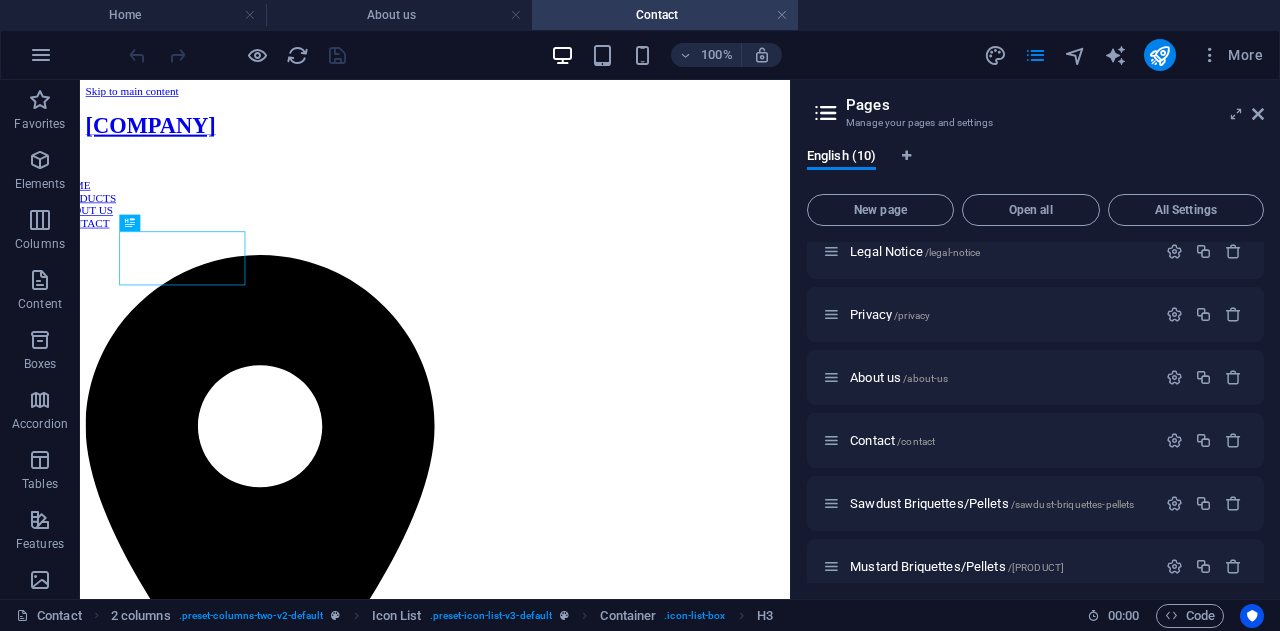 scroll, scrollTop: 0, scrollLeft: 0, axis: both 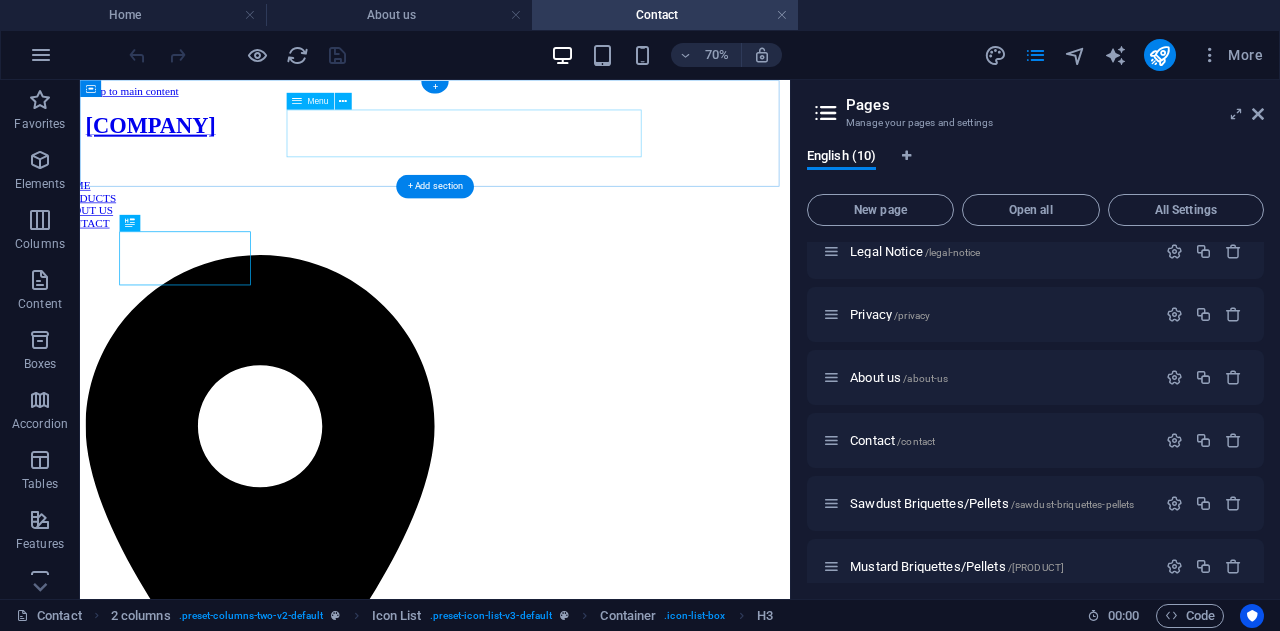 click on "HOME PRODUCTS ABOUT US CONTACT" at bounding box center [487, 258] 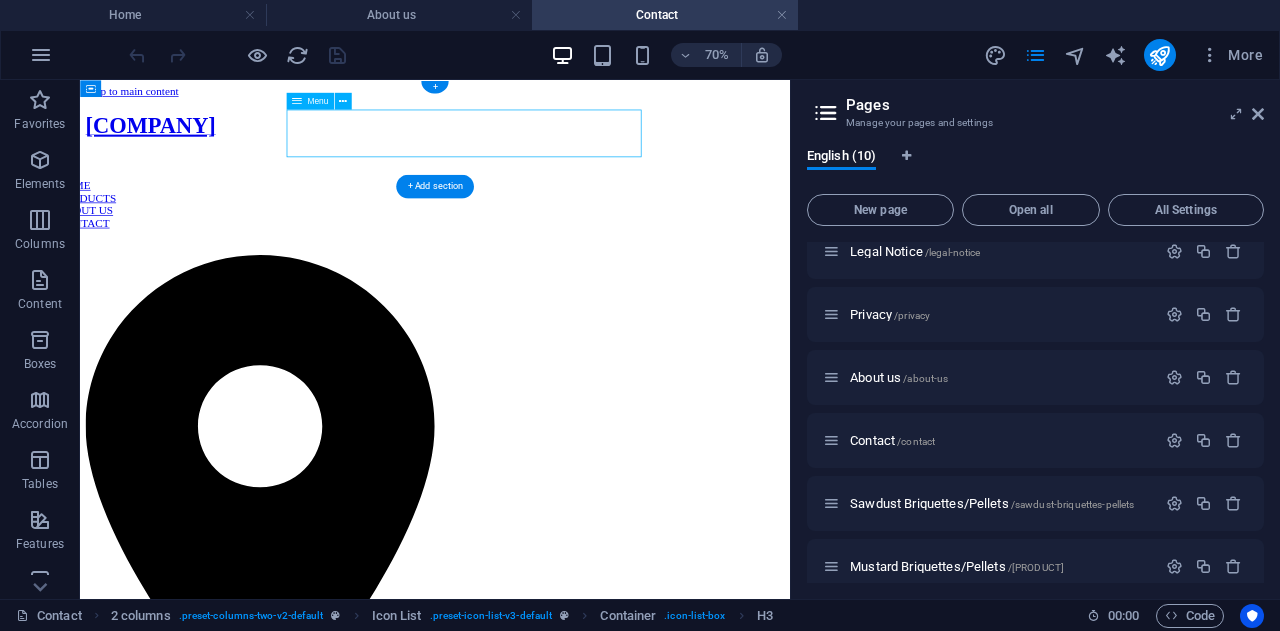 click on "HOME PRODUCTS ABOUT US CONTACT" at bounding box center [487, 258] 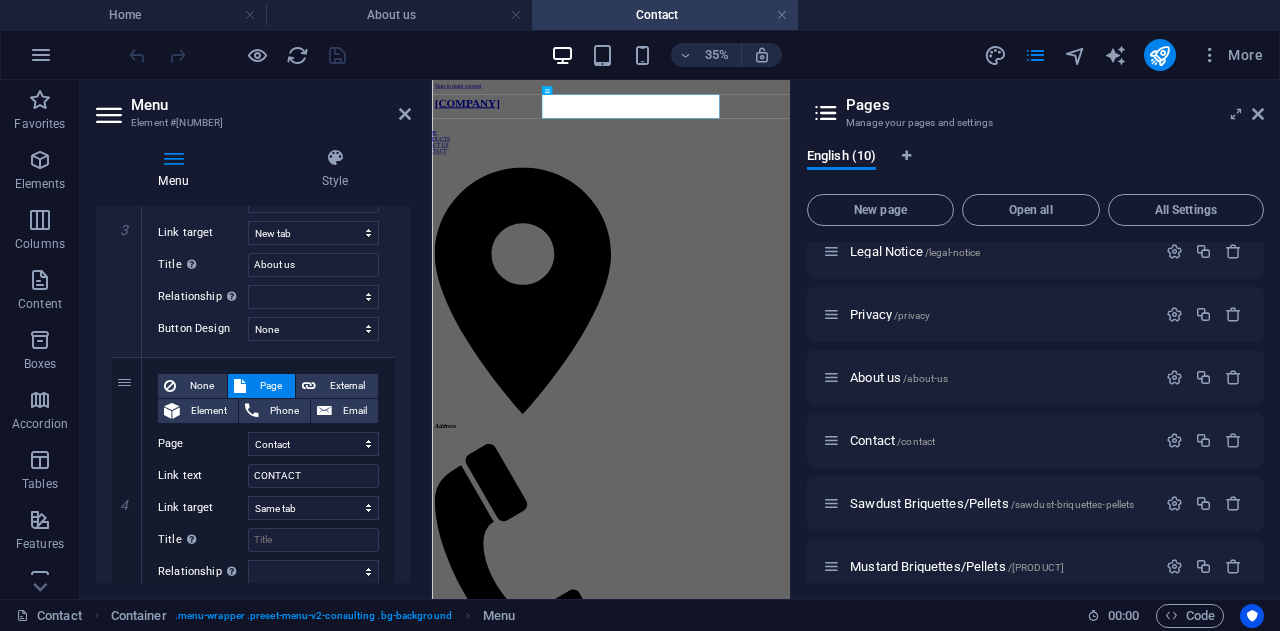 scroll, scrollTop: 966, scrollLeft: 0, axis: vertical 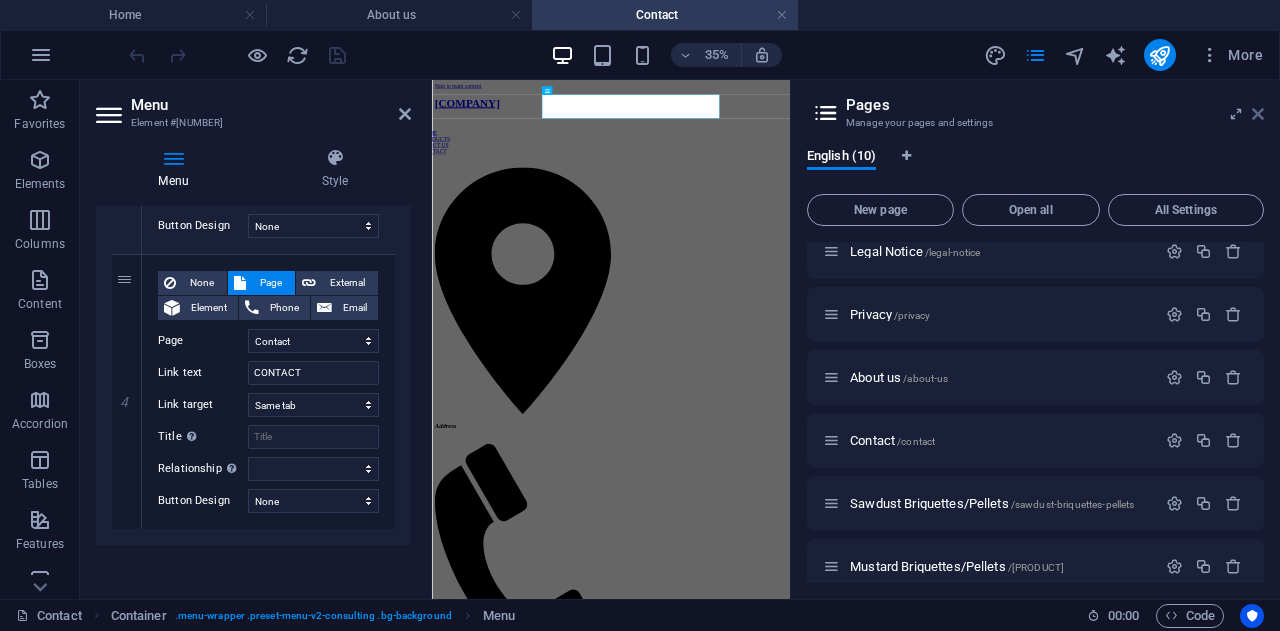 click at bounding box center [1258, 114] 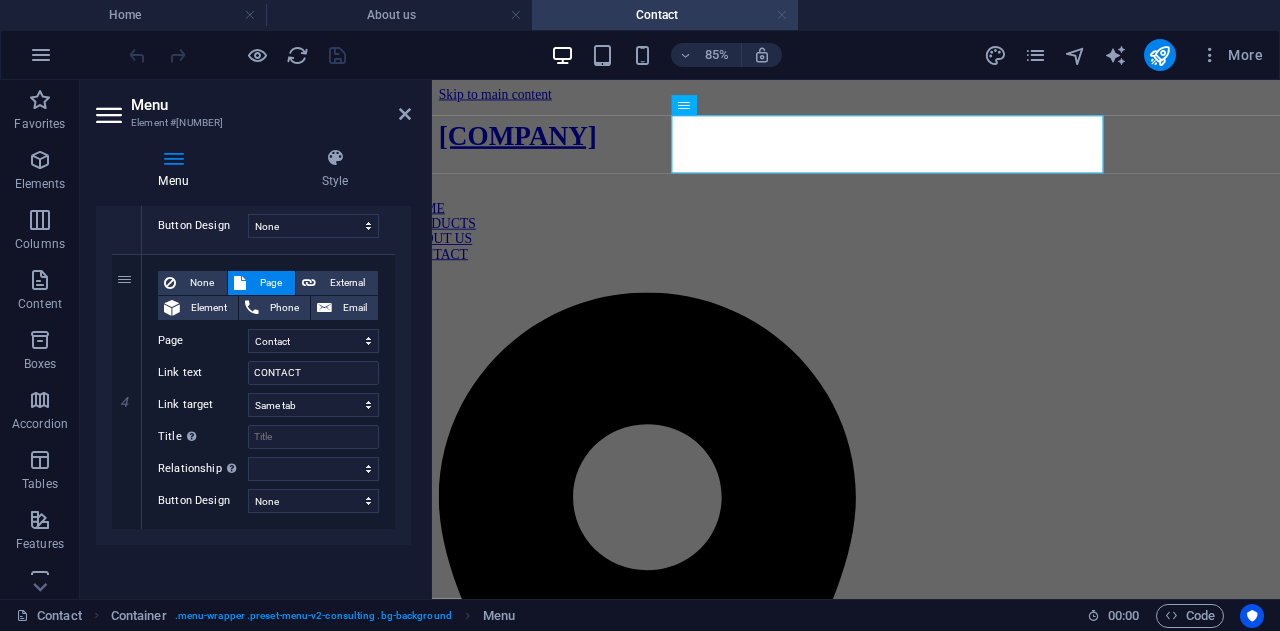 click at bounding box center (782, 15) 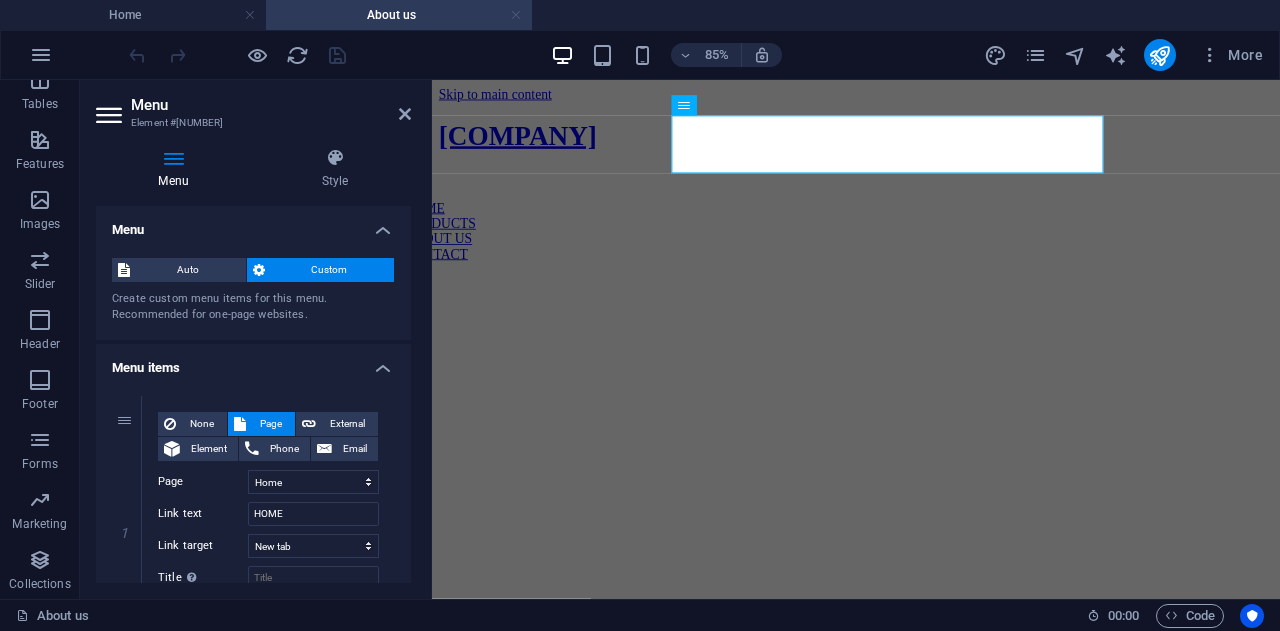 click at bounding box center (516, 15) 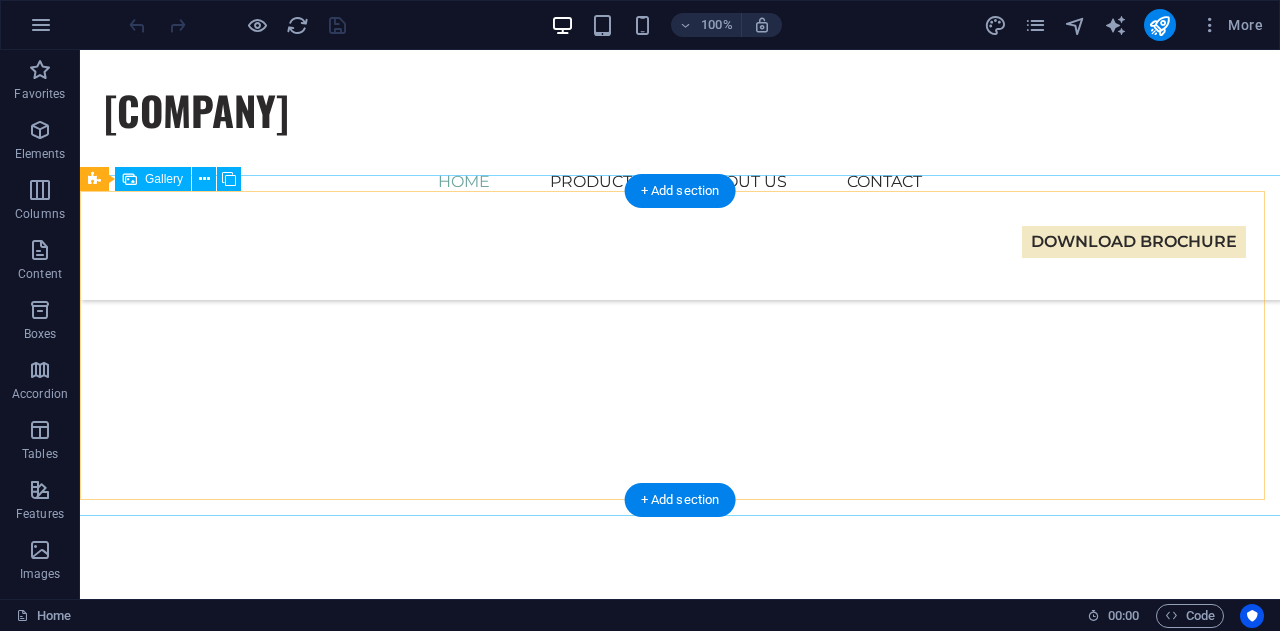 scroll, scrollTop: 898, scrollLeft: 0, axis: vertical 